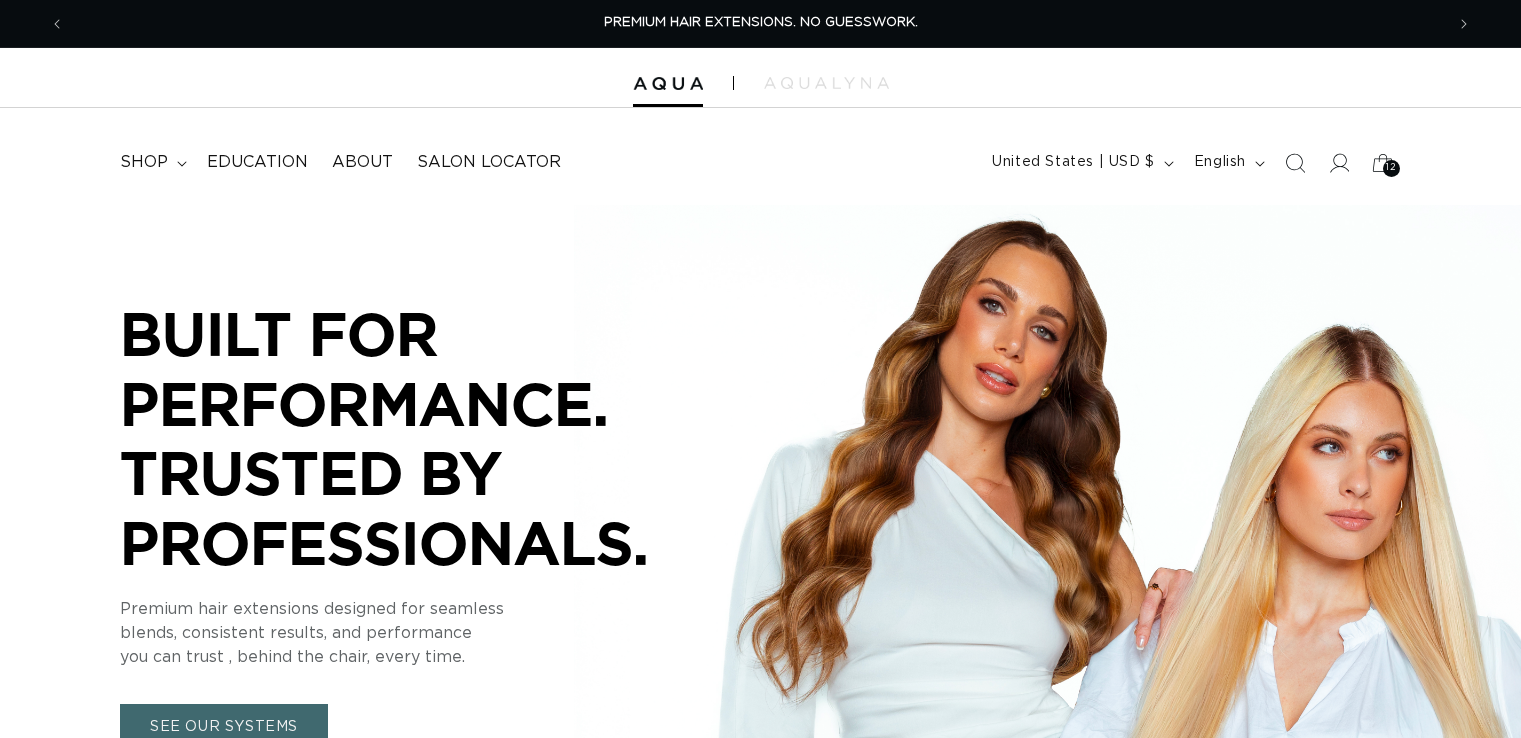 scroll, scrollTop: 0, scrollLeft: 0, axis: both 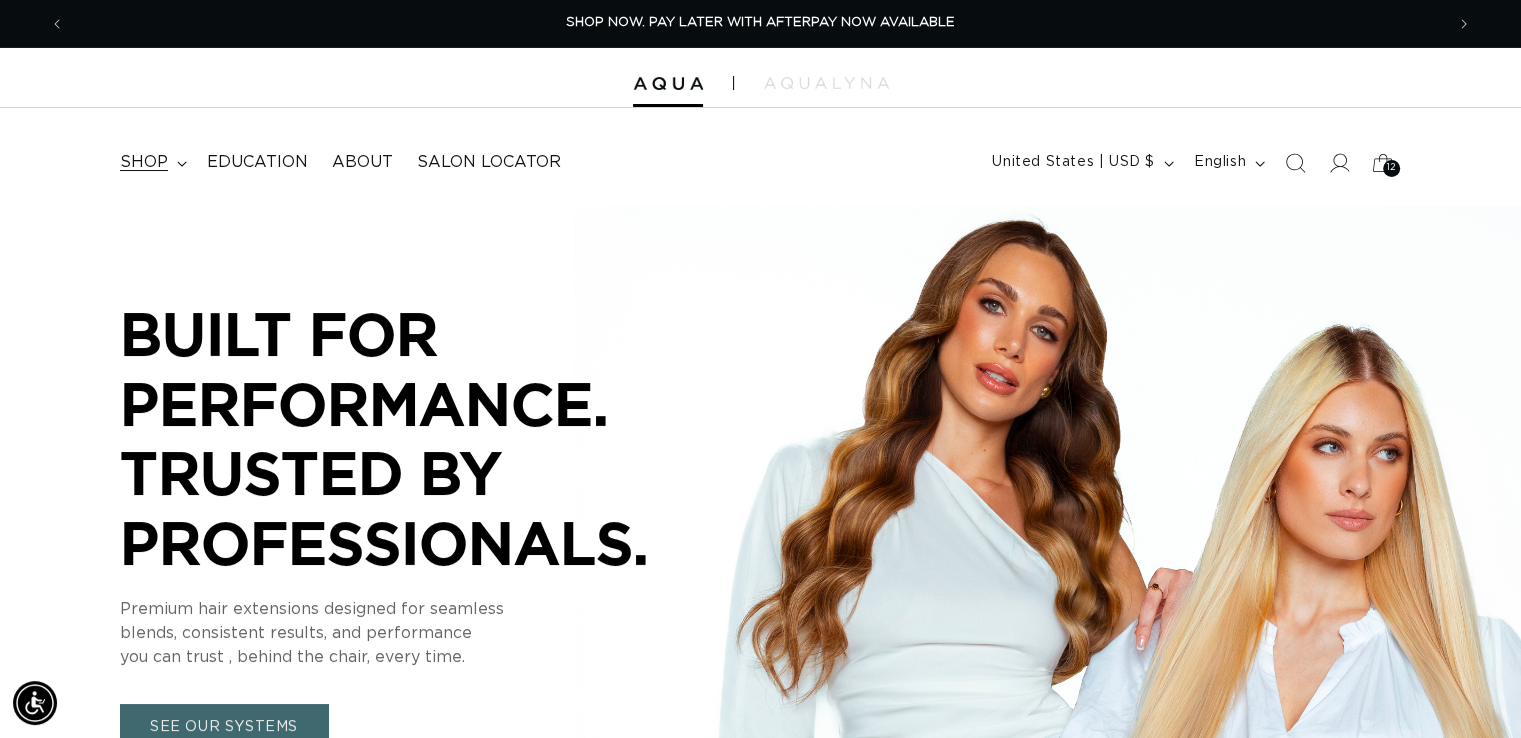 click 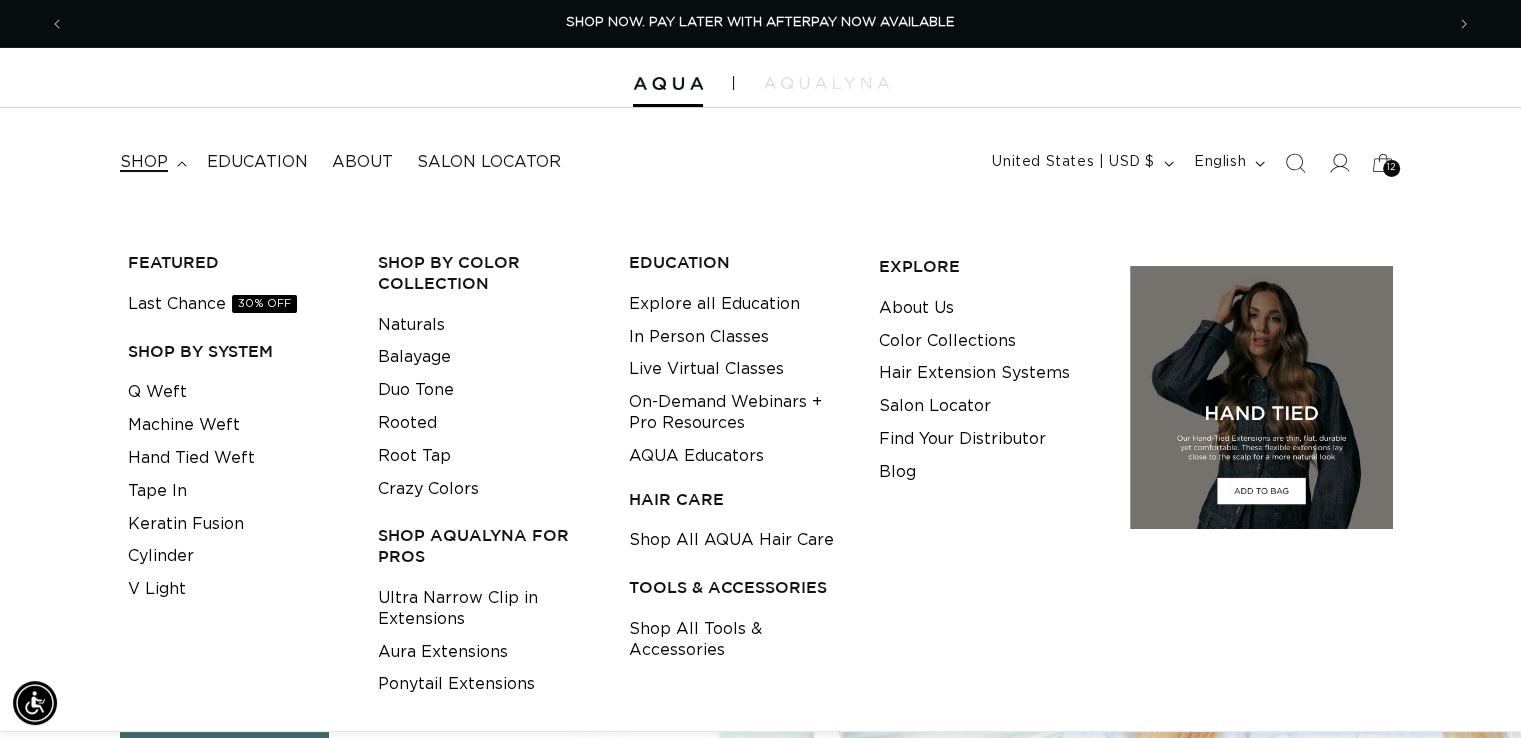 click 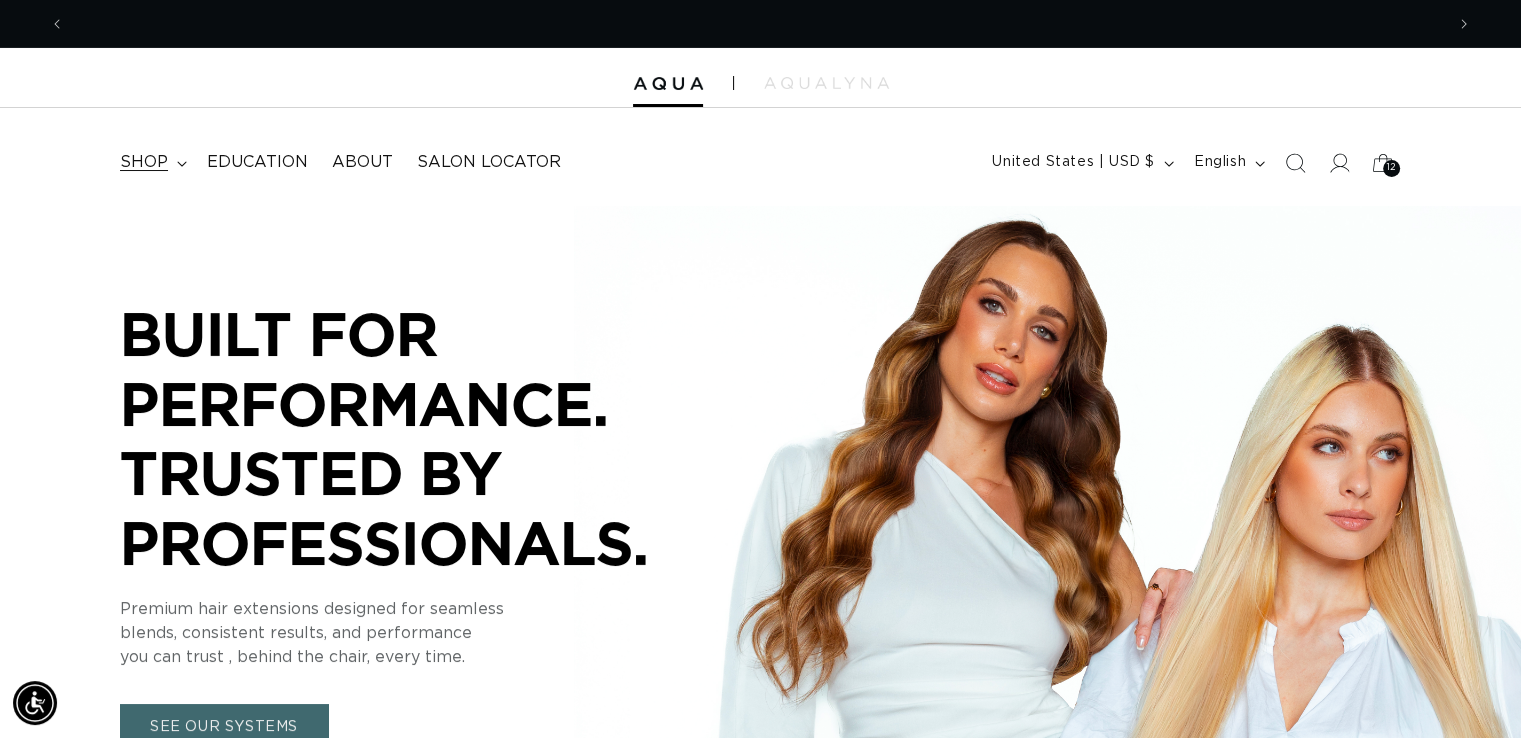 scroll, scrollTop: 0, scrollLeft: 2757, axis: horizontal 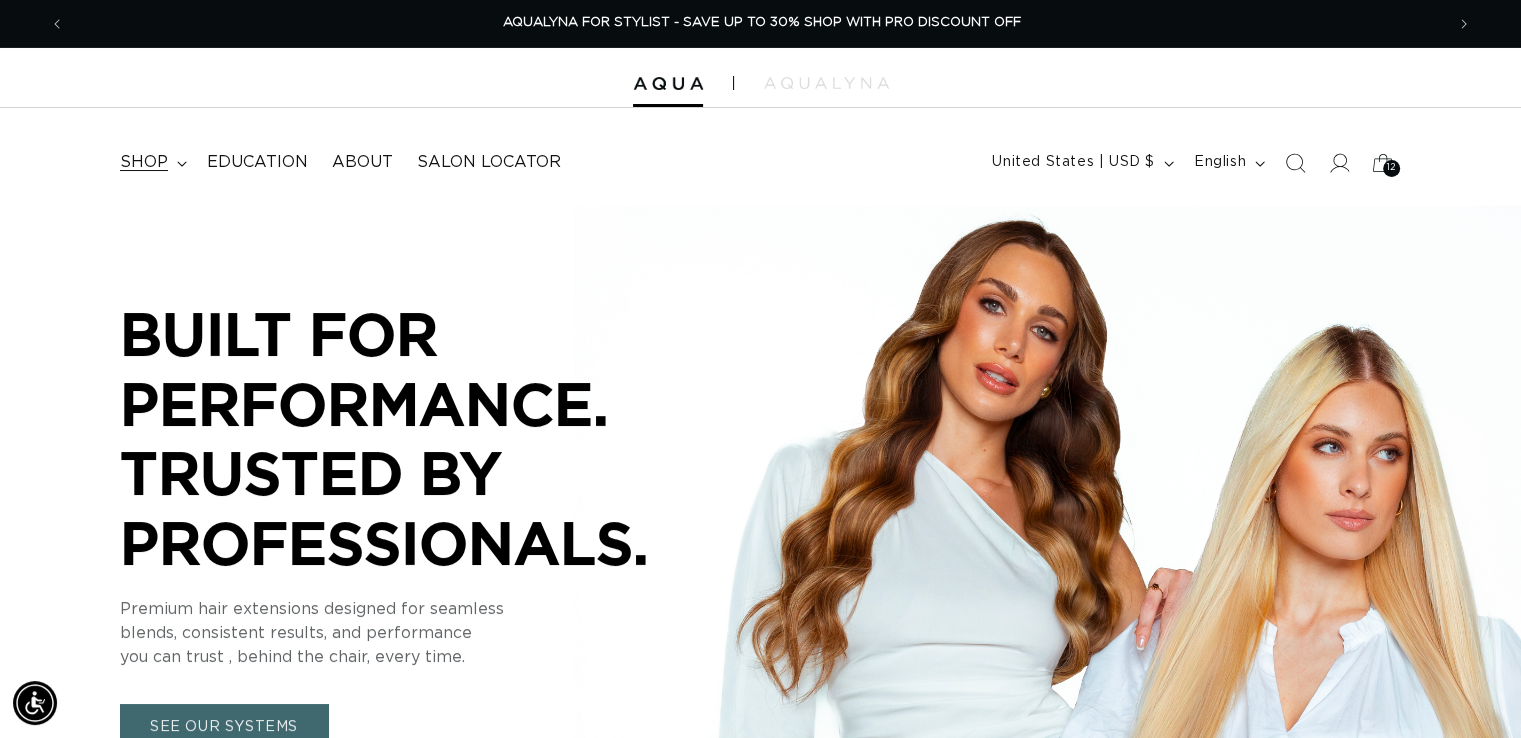 click 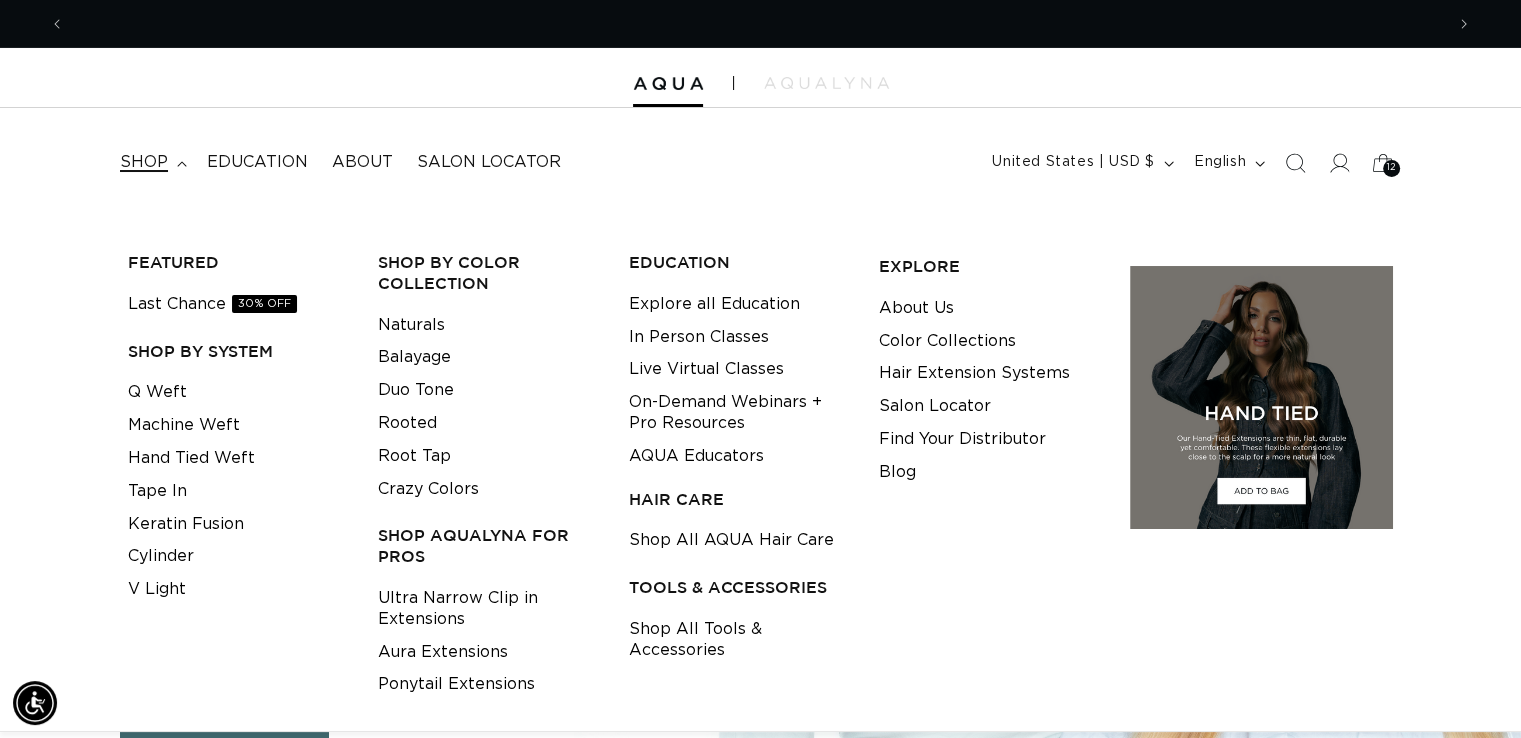 scroll, scrollTop: 0, scrollLeft: 0, axis: both 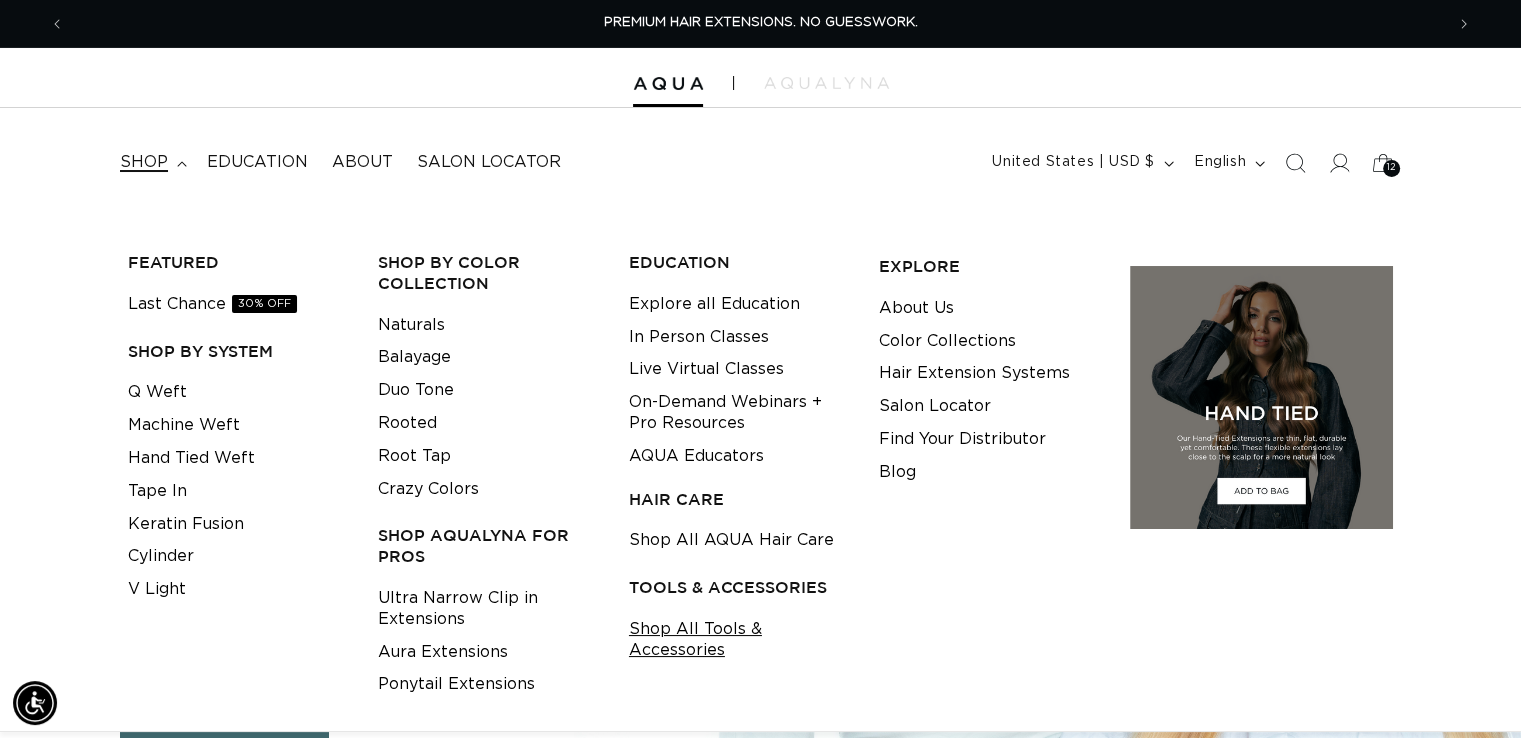 click on "Shop All Tools & Accessories" at bounding box center [738, 640] 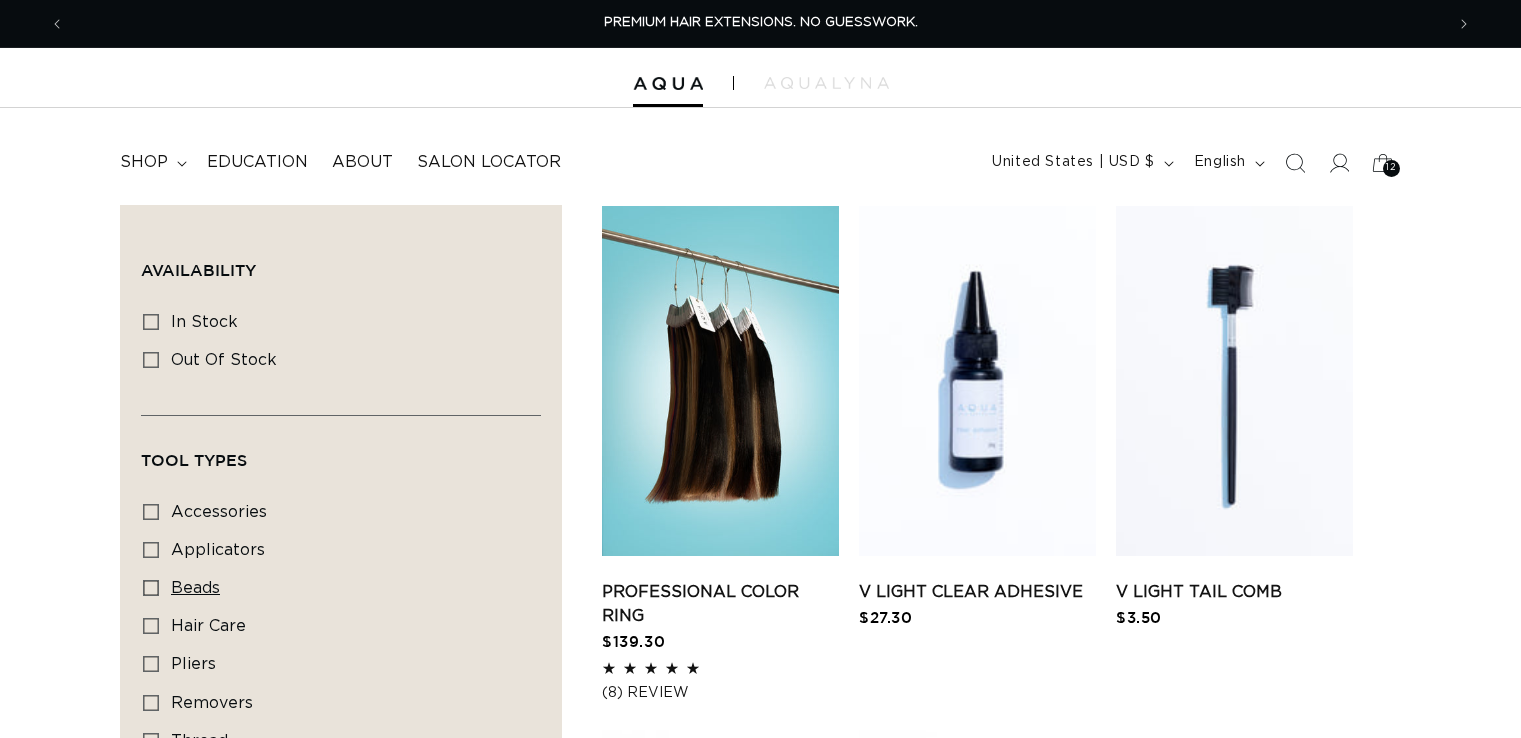 scroll, scrollTop: 0, scrollLeft: 0, axis: both 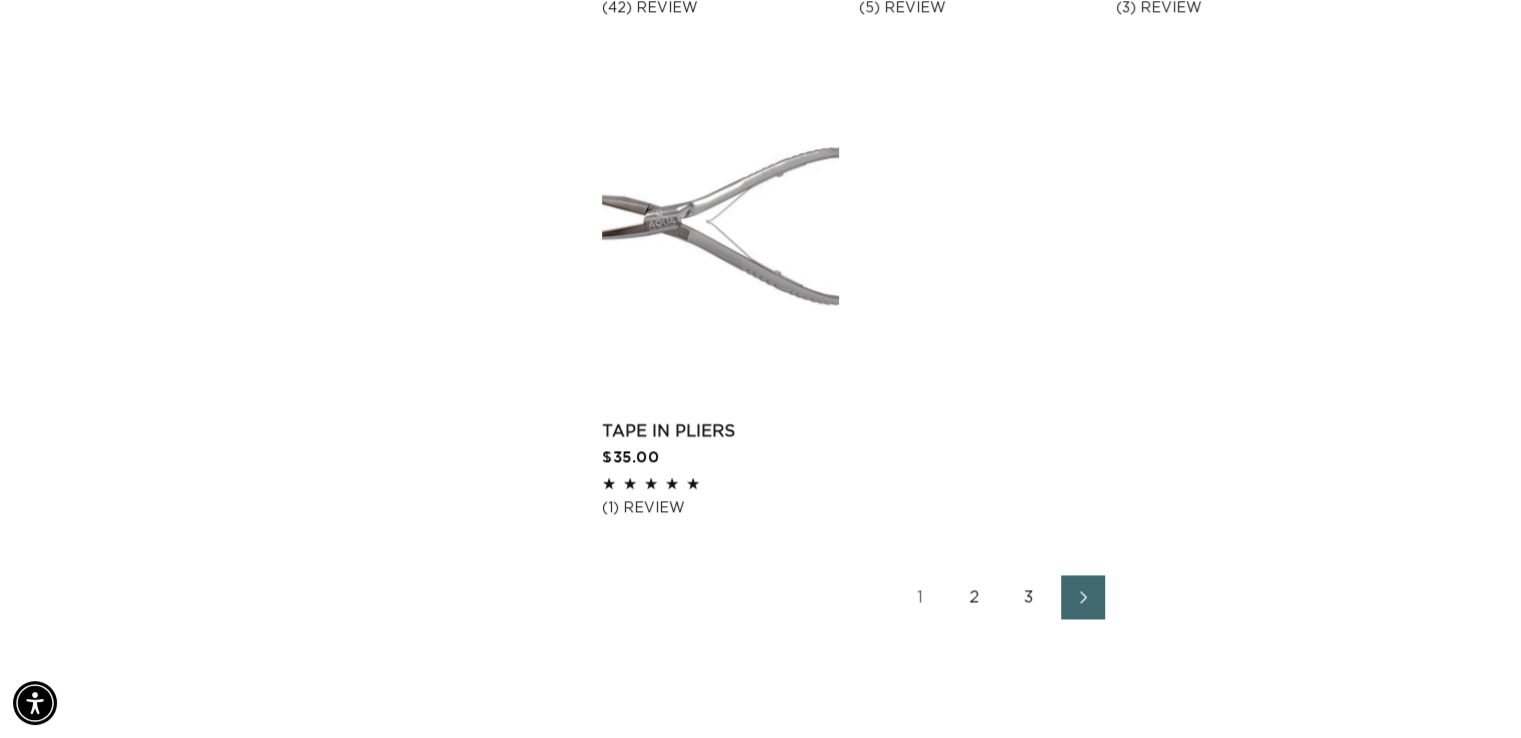 click on "3" at bounding box center [1029, 597] 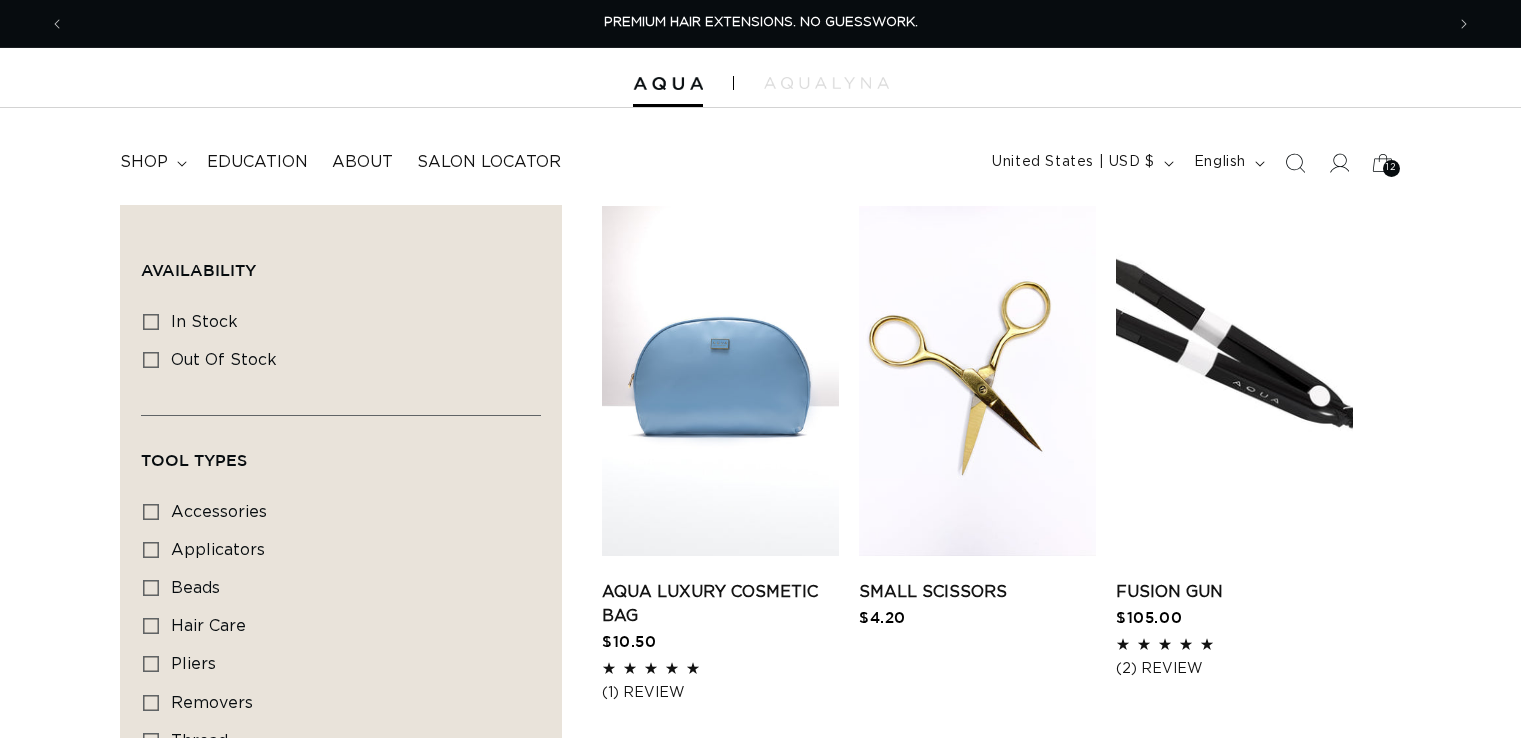 scroll, scrollTop: 0, scrollLeft: 0, axis: both 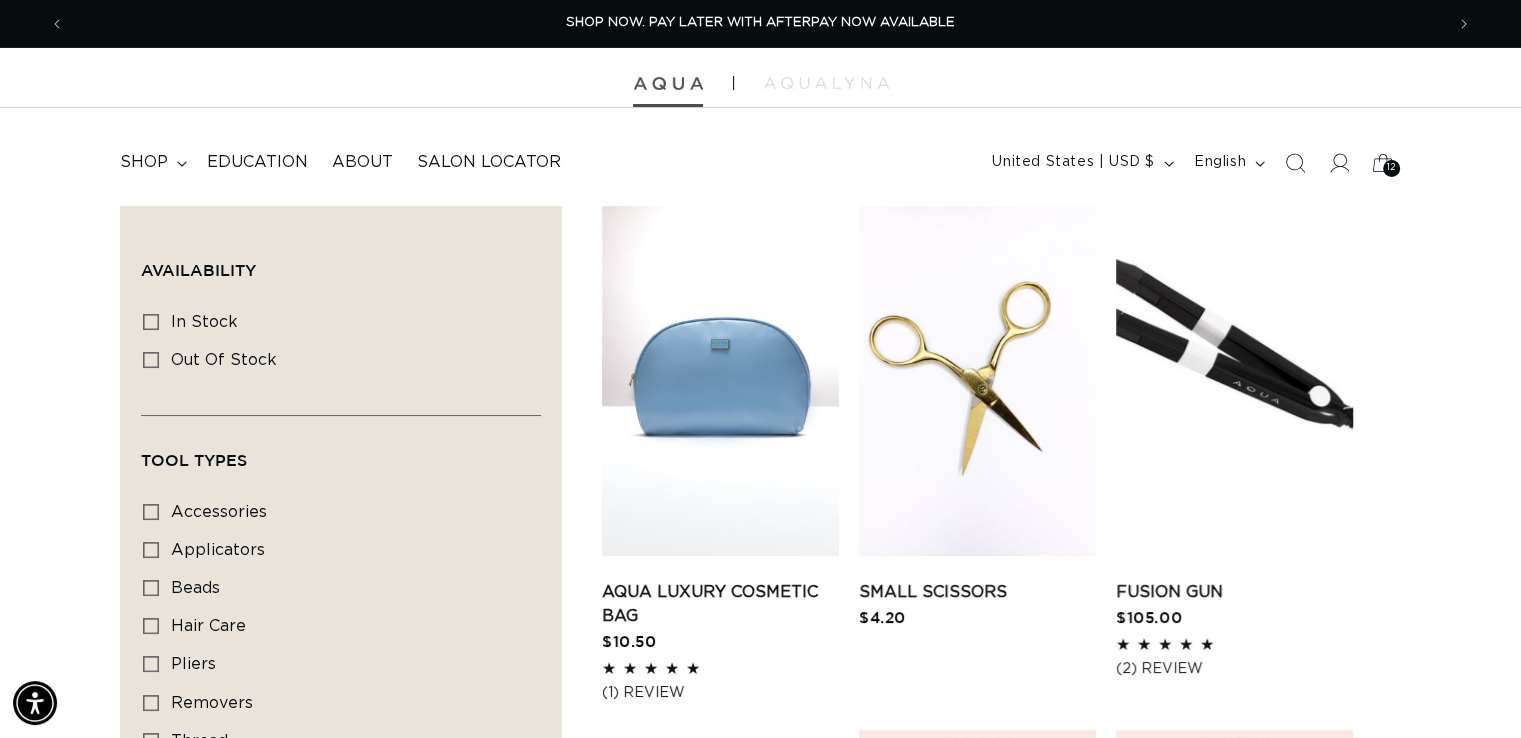 click at bounding box center [668, 84] 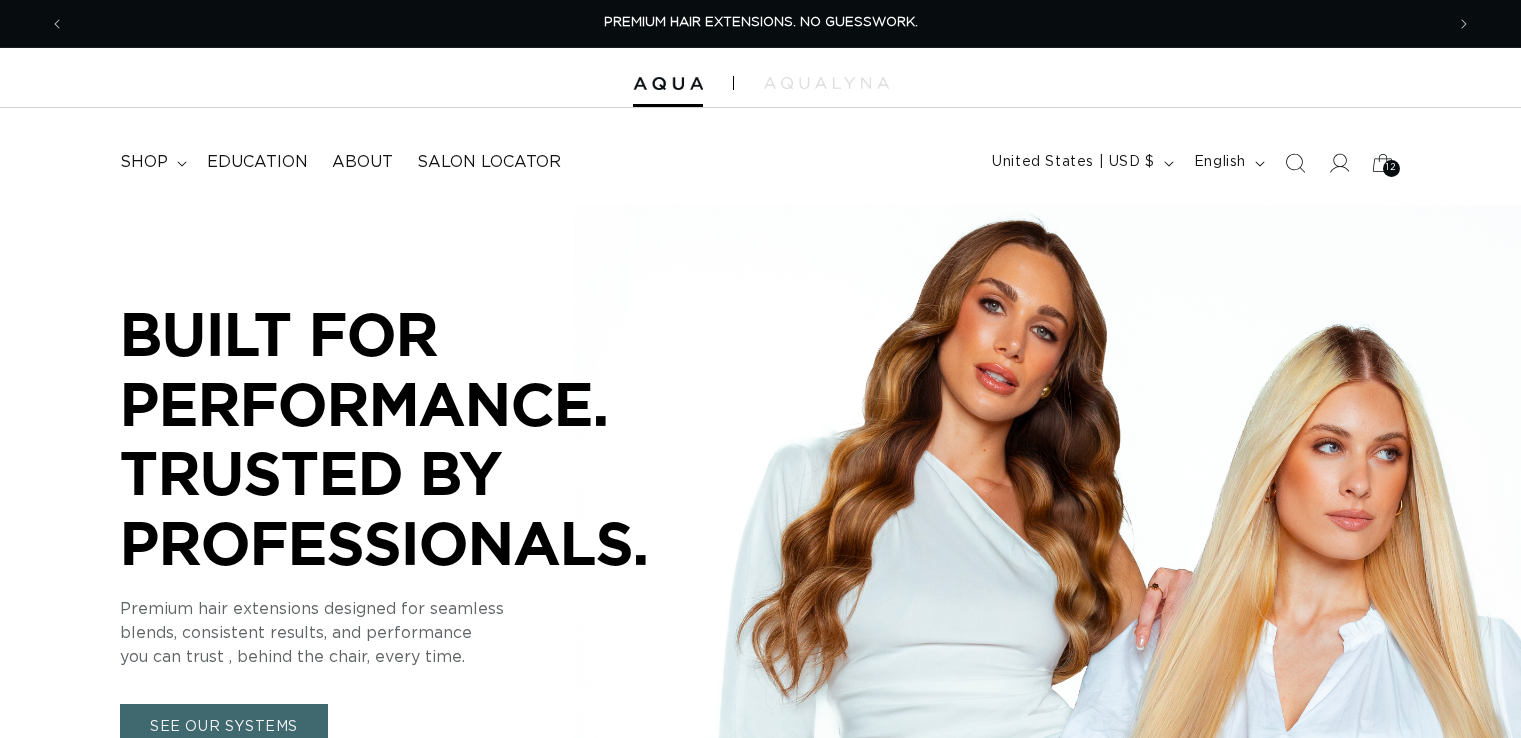 scroll, scrollTop: 0, scrollLeft: 0, axis: both 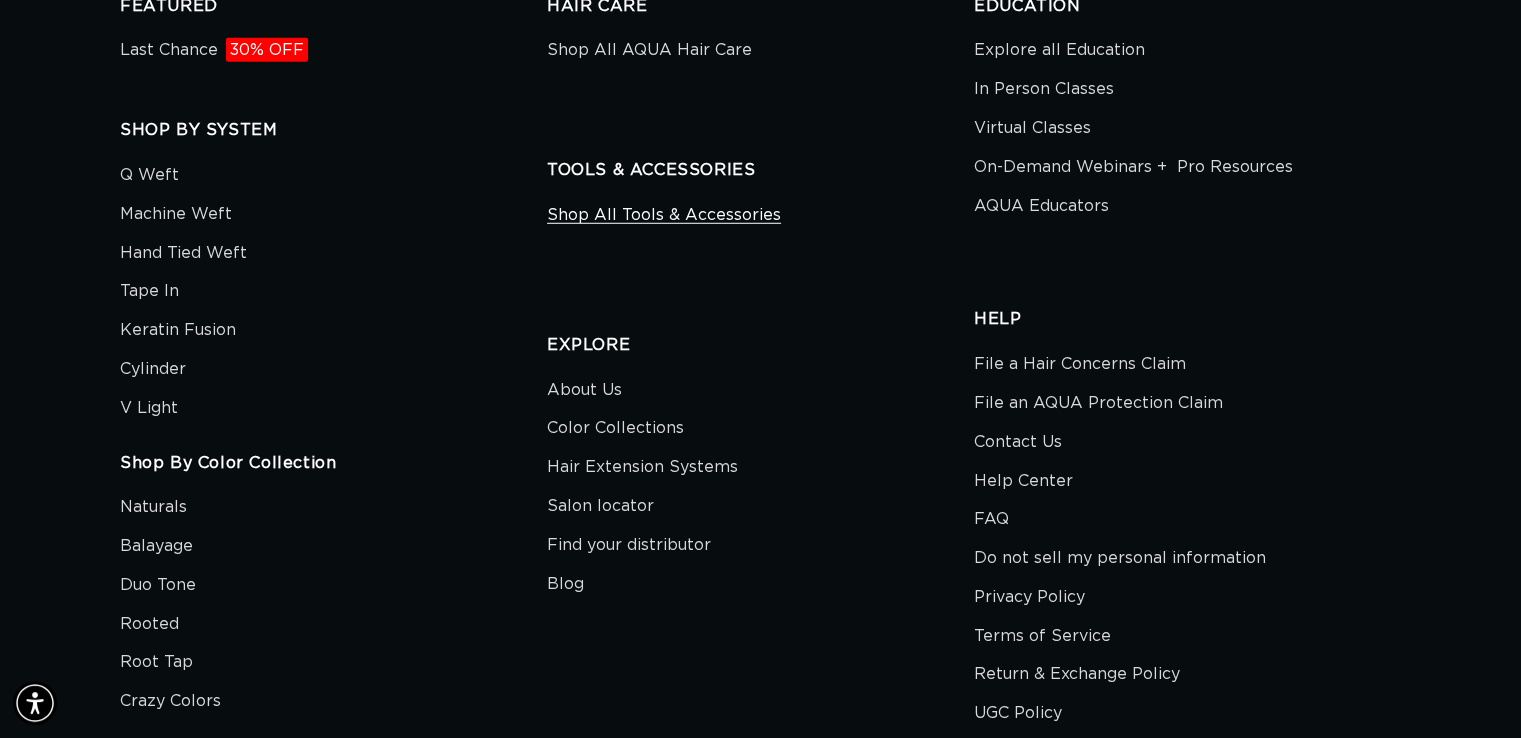 click on "Shop All Tools & Accessories" at bounding box center (664, 218) 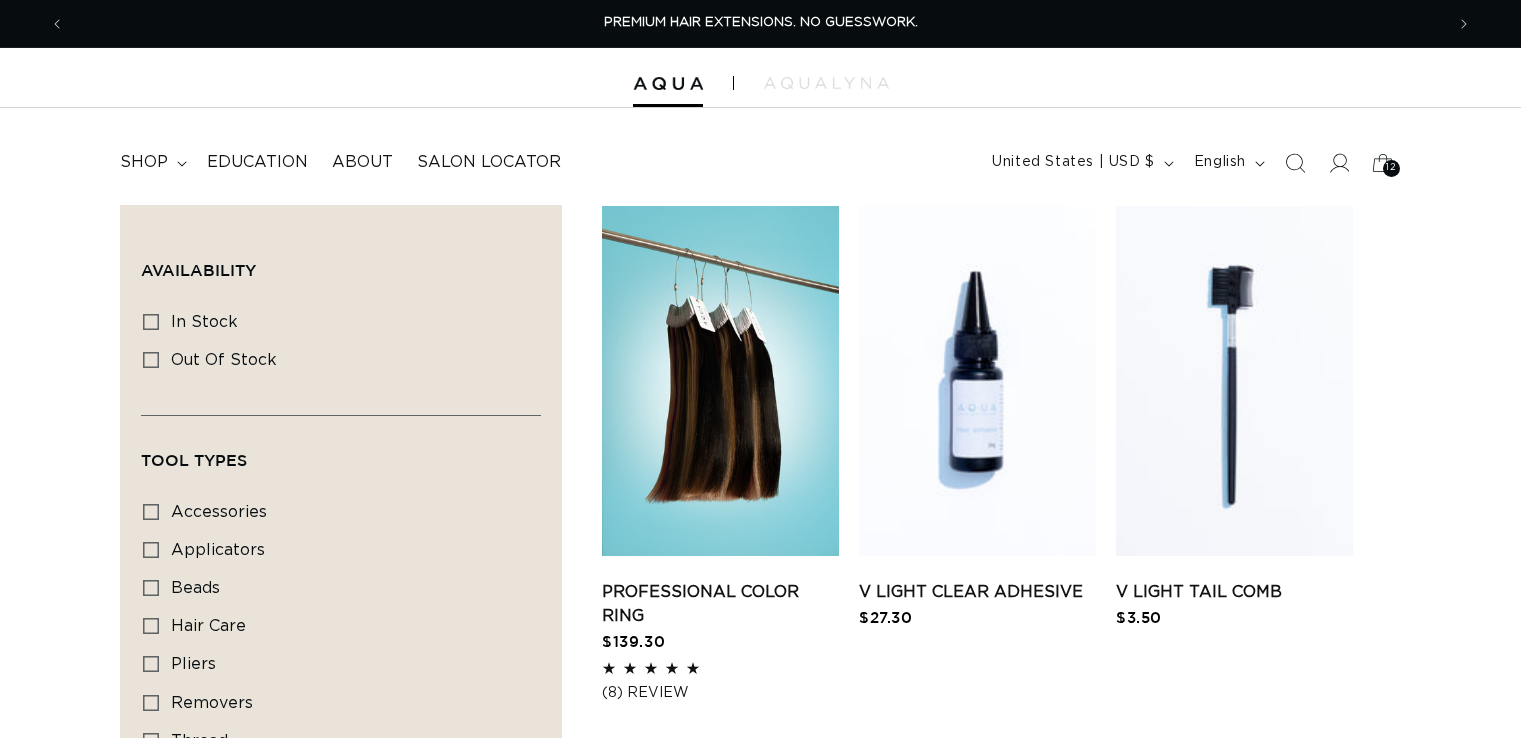 scroll, scrollTop: 0, scrollLeft: 0, axis: both 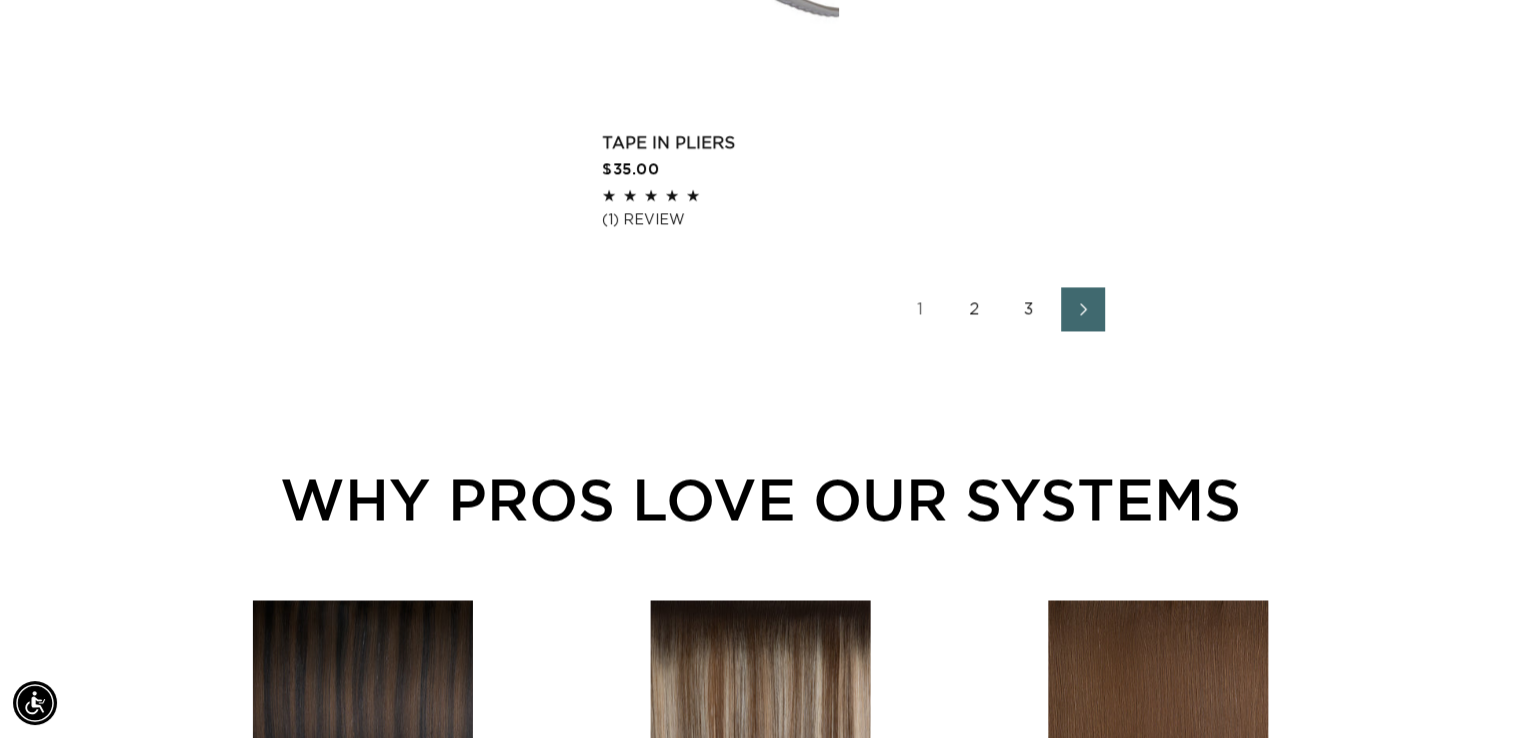 click on "3" at bounding box center (1029, 309) 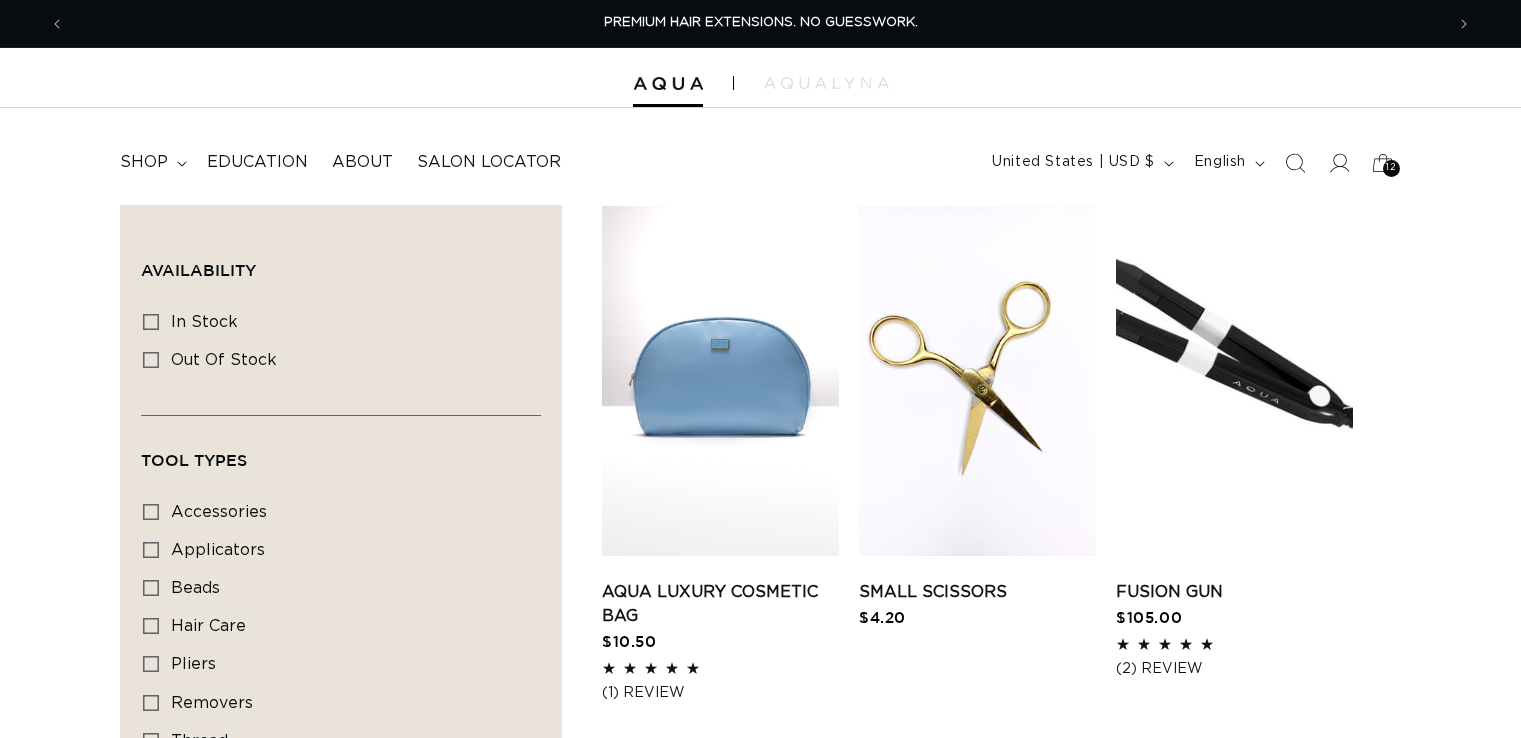 scroll, scrollTop: 0, scrollLeft: 0, axis: both 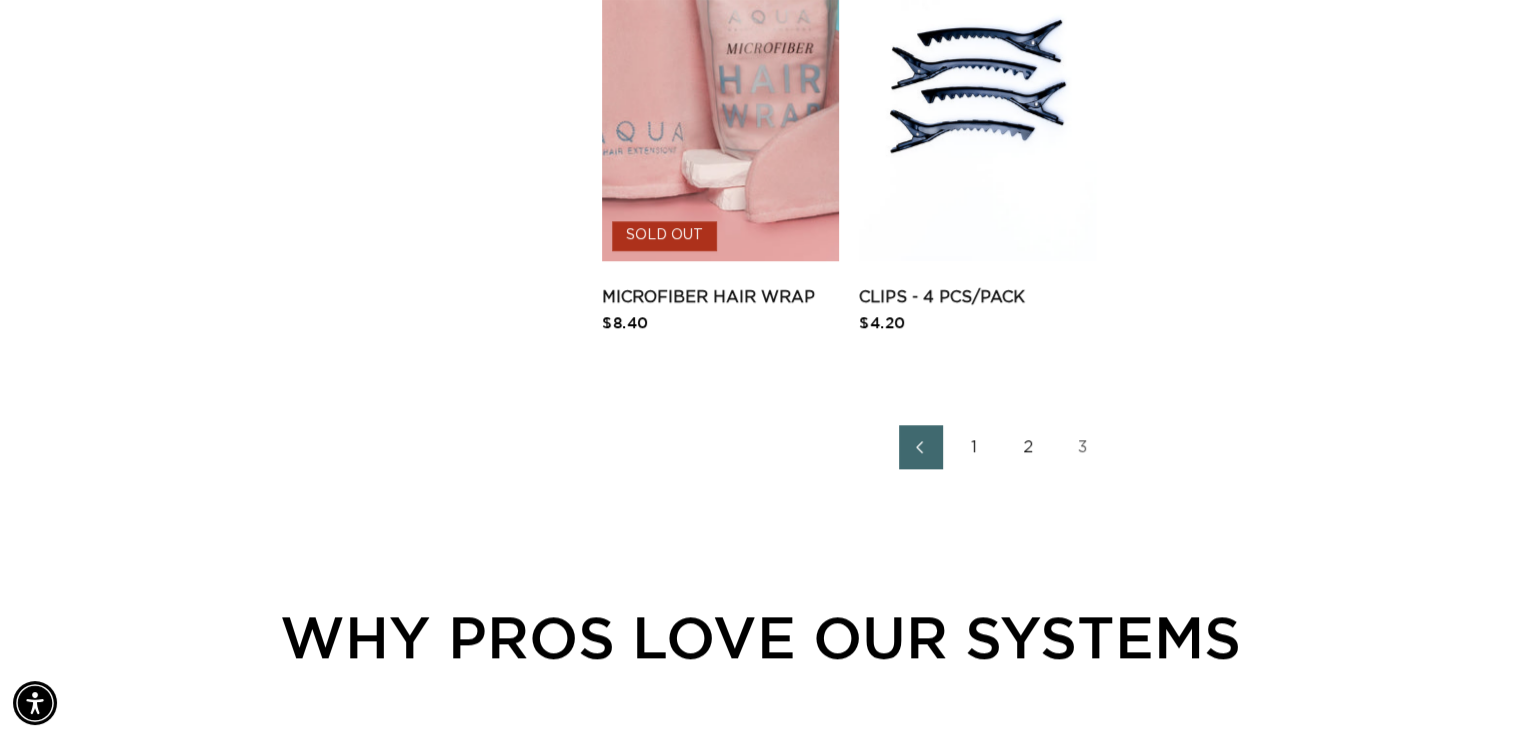 click on "2" at bounding box center [1029, 447] 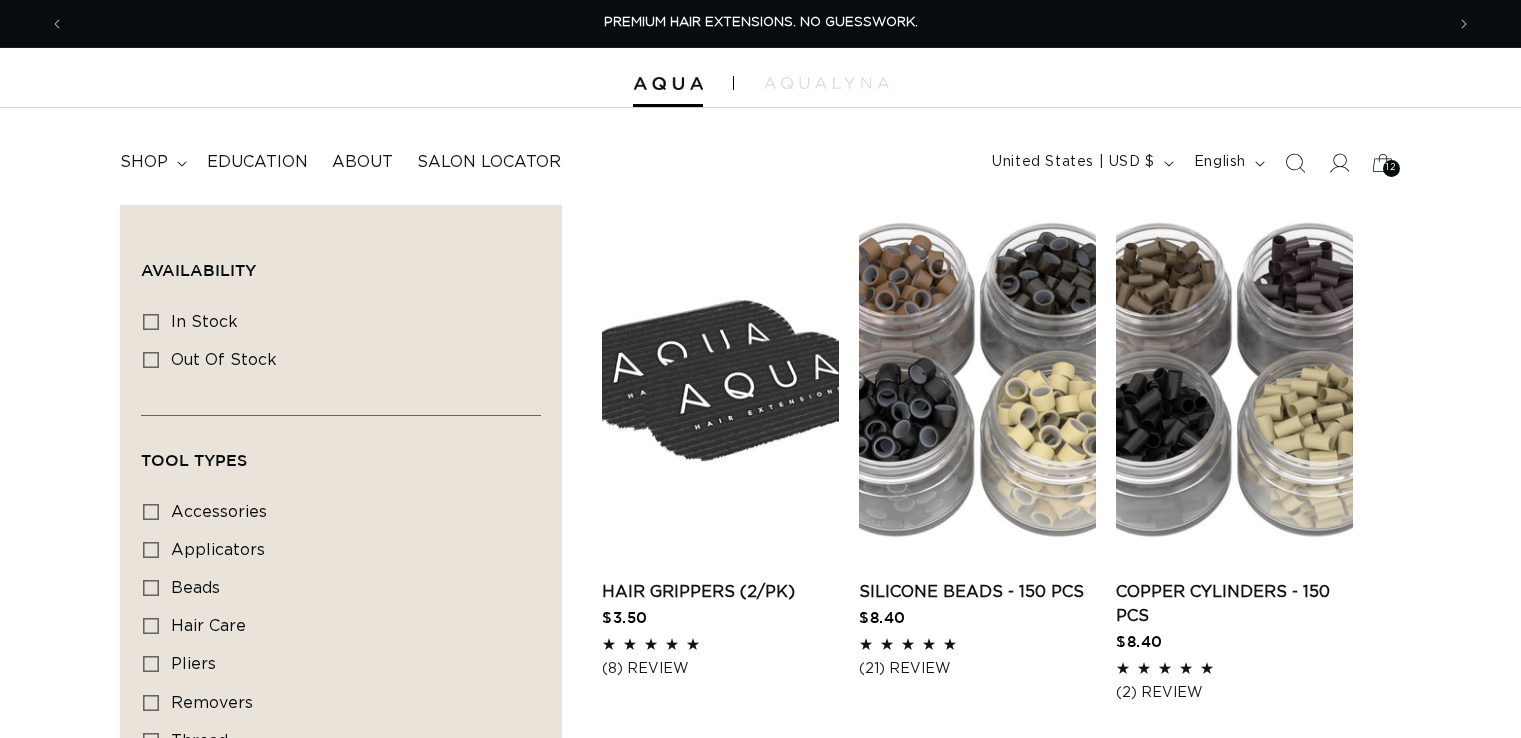 scroll, scrollTop: 0, scrollLeft: 0, axis: both 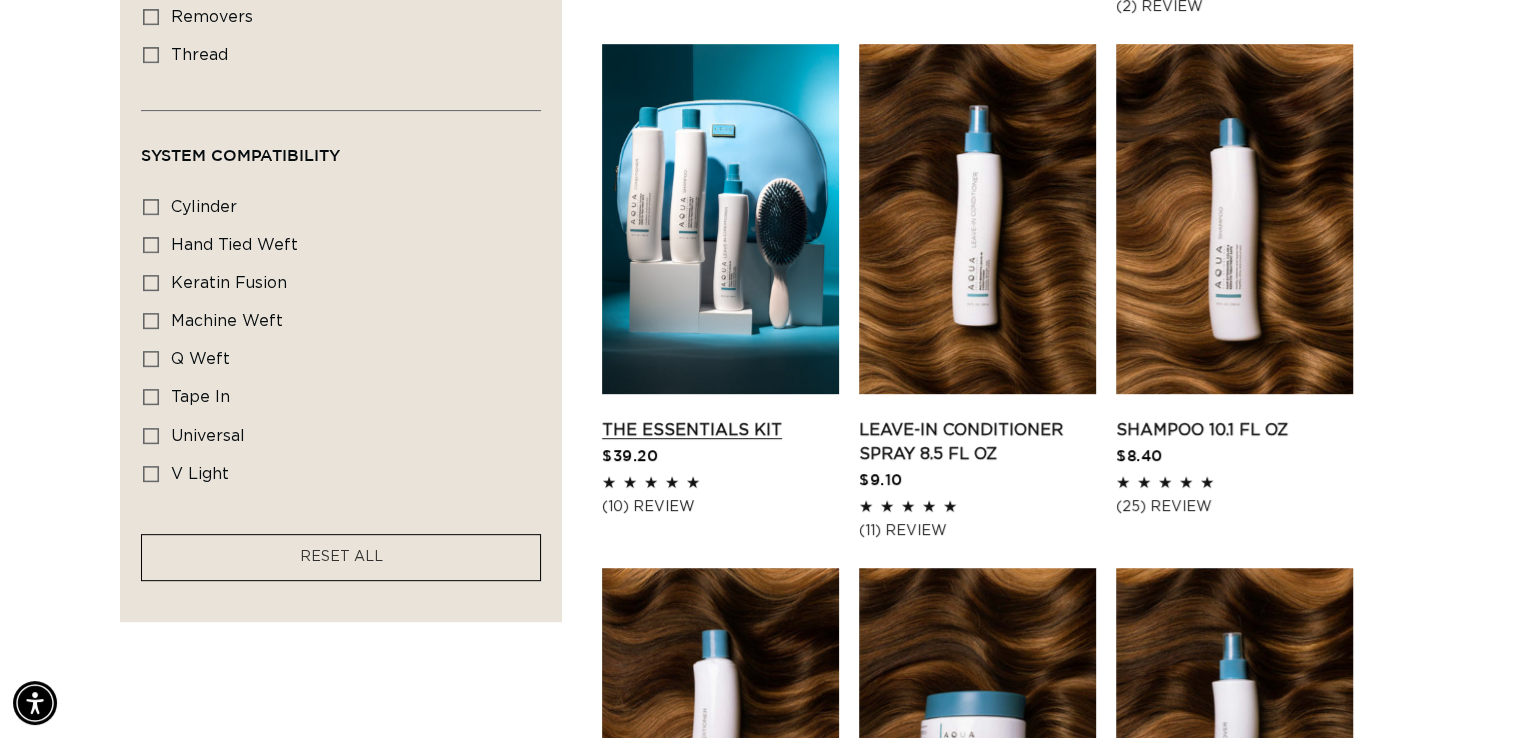 drag, startPoint x: 703, startPoint y: 288, endPoint x: 675, endPoint y: 272, distance: 32.24903 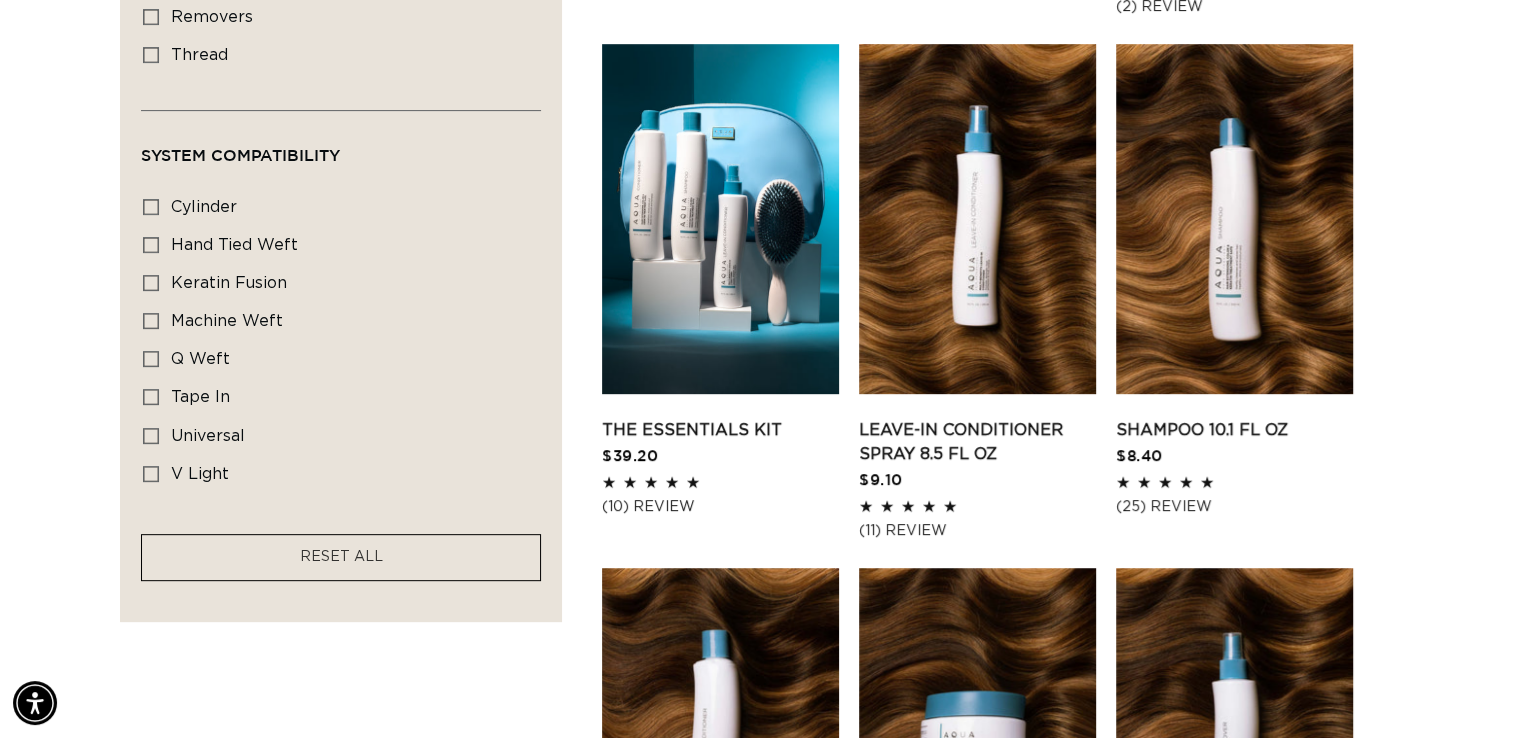 scroll, scrollTop: 0, scrollLeft: 1379, axis: horizontal 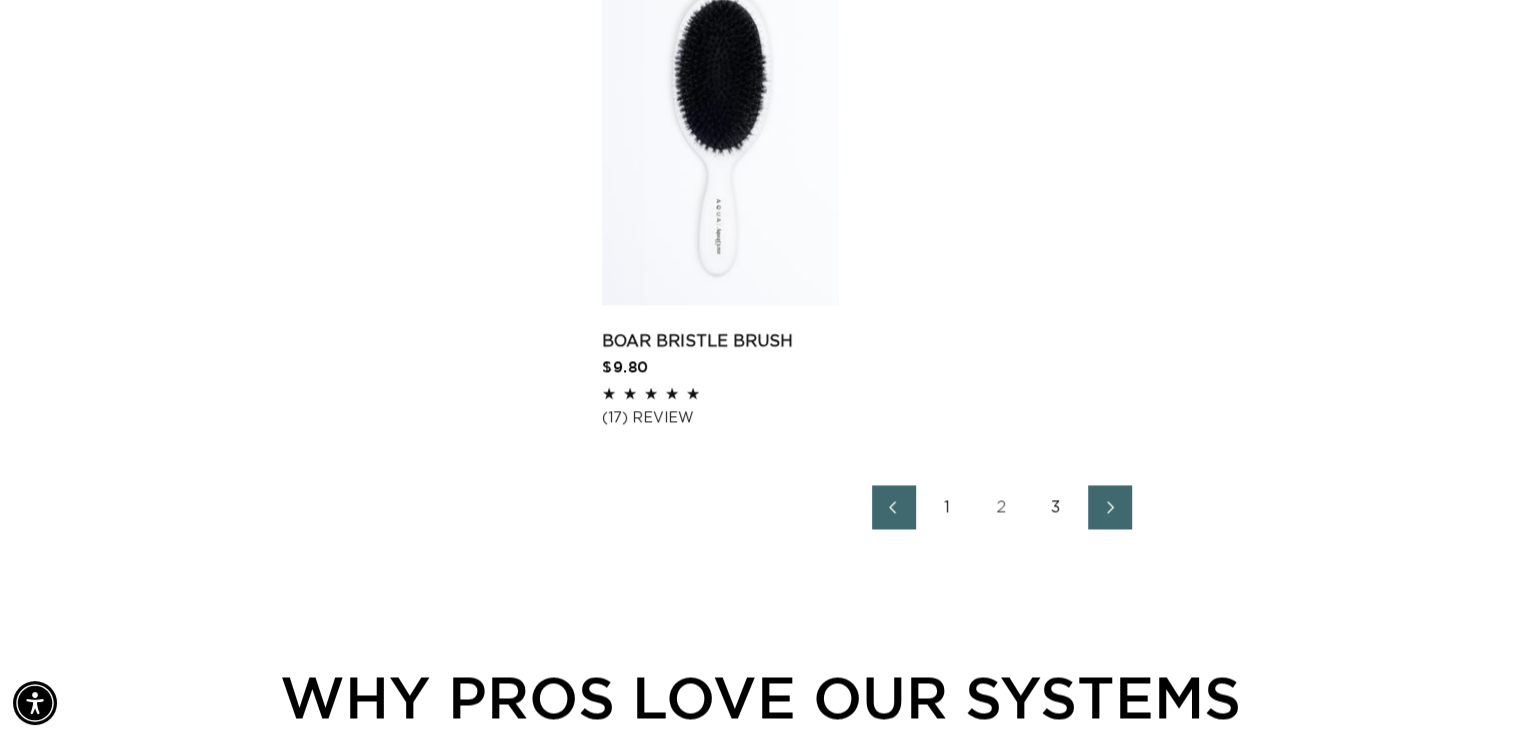 click on "3" at bounding box center [1056, 507] 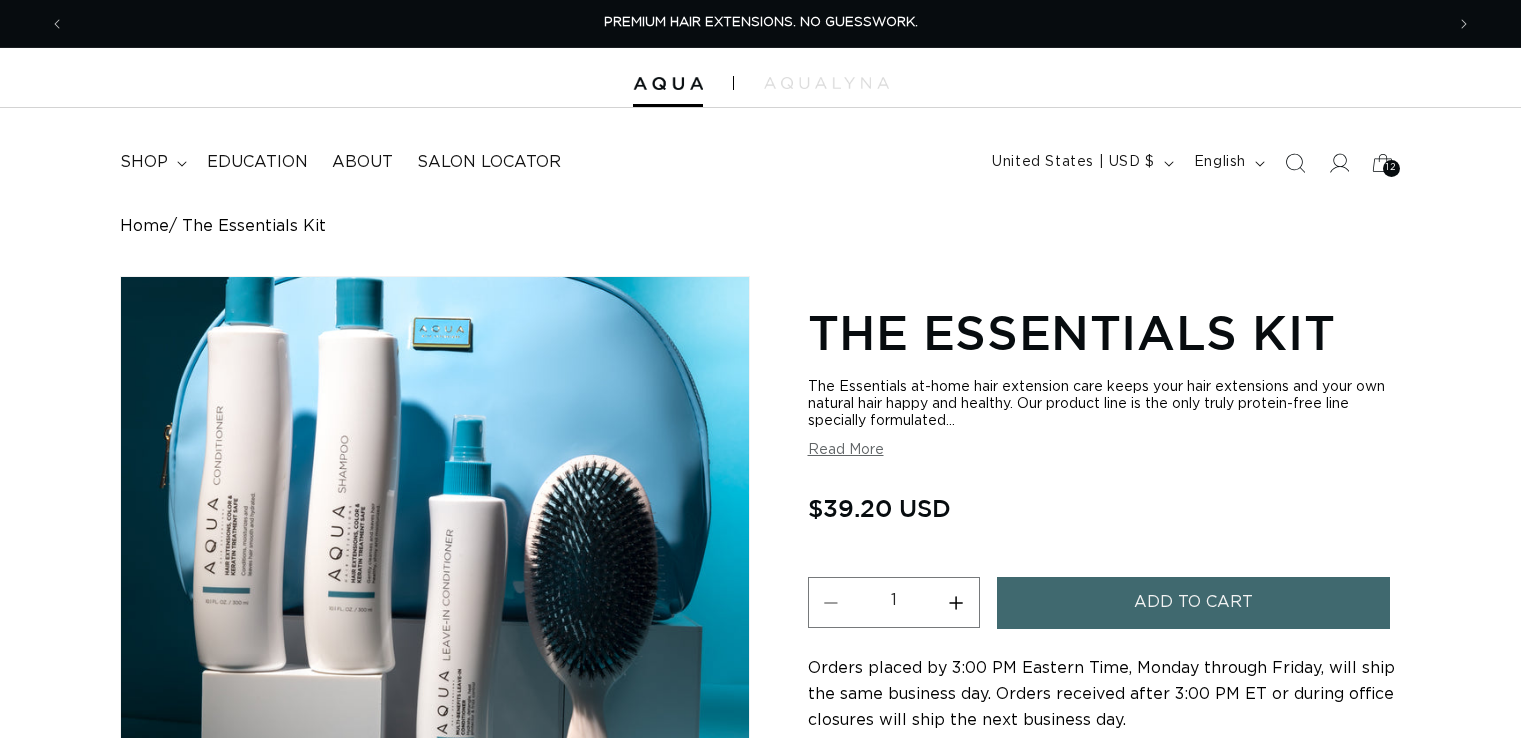 scroll, scrollTop: 0, scrollLeft: 0, axis: both 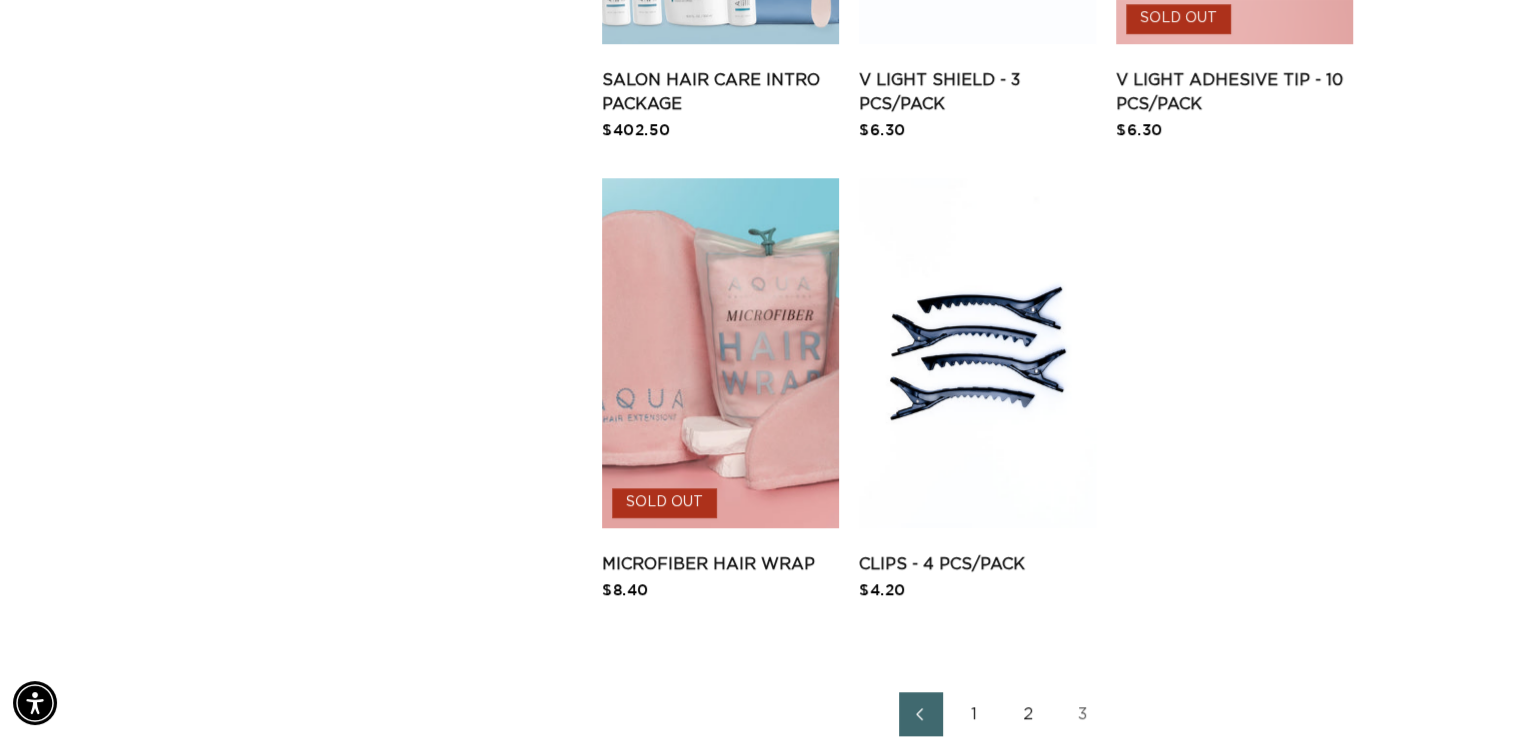 drag, startPoint x: 1524, startPoint y: 48, endPoint x: 1535, endPoint y: 294, distance: 246.24582 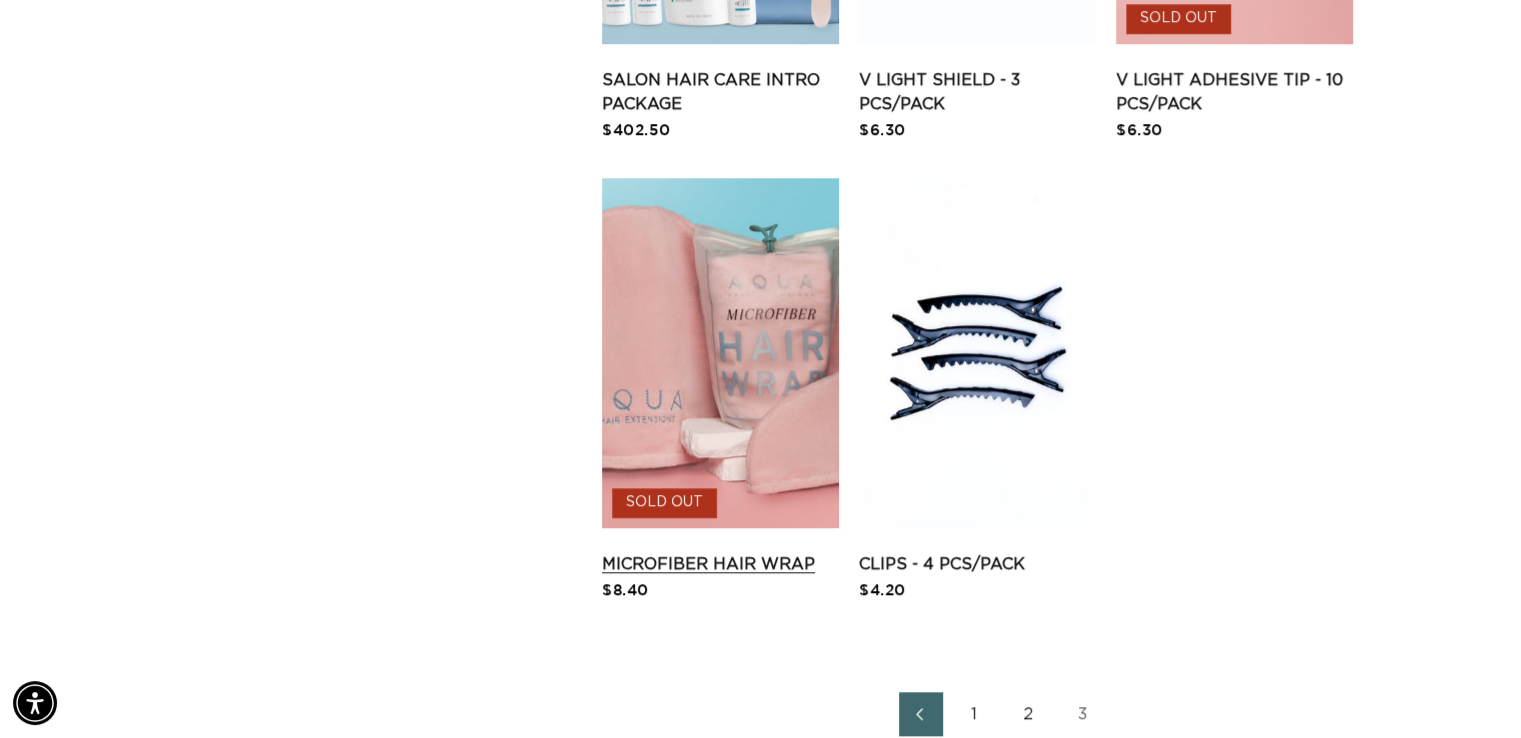 scroll, scrollTop: 0, scrollLeft: 2757, axis: horizontal 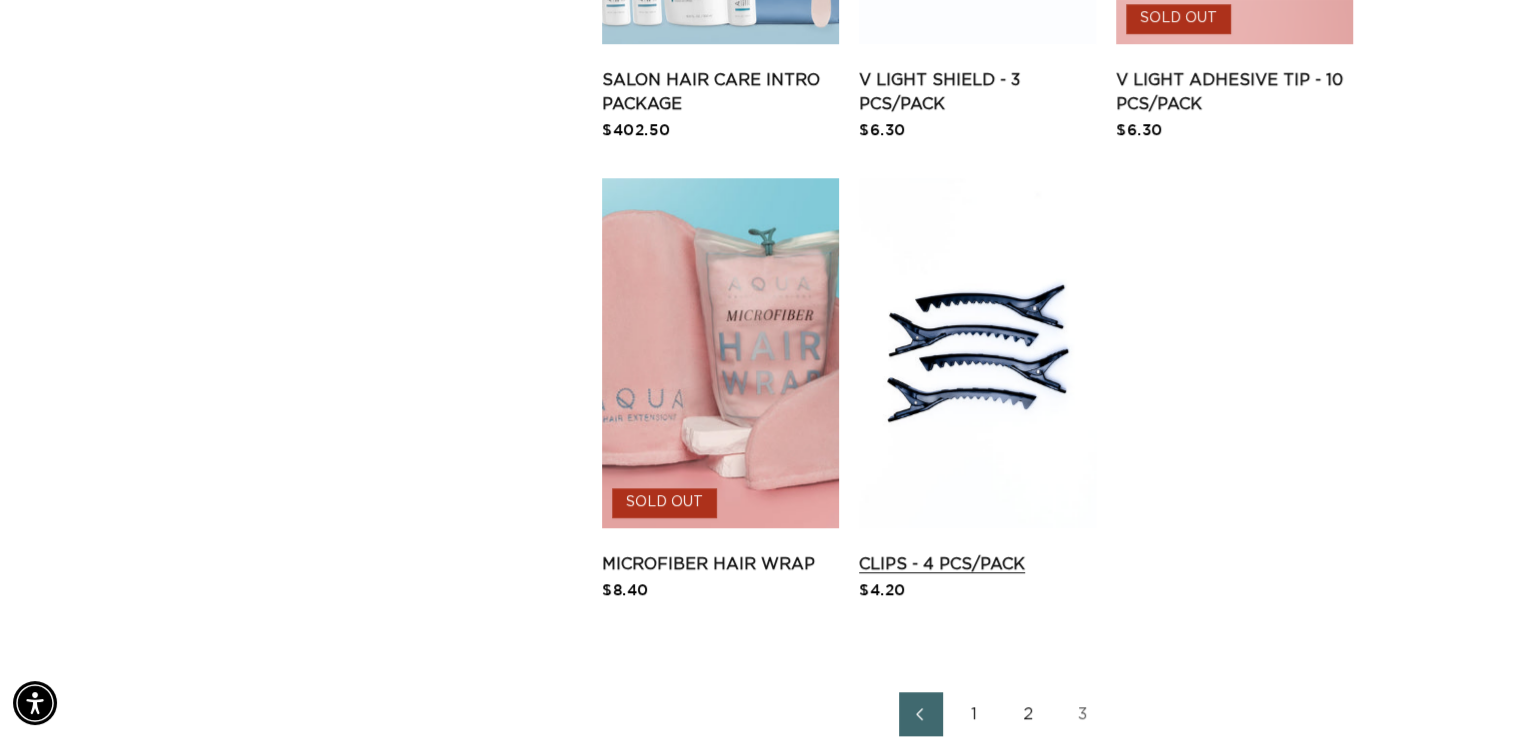 click on "Clips - 4 pcs/pack" at bounding box center [977, 564] 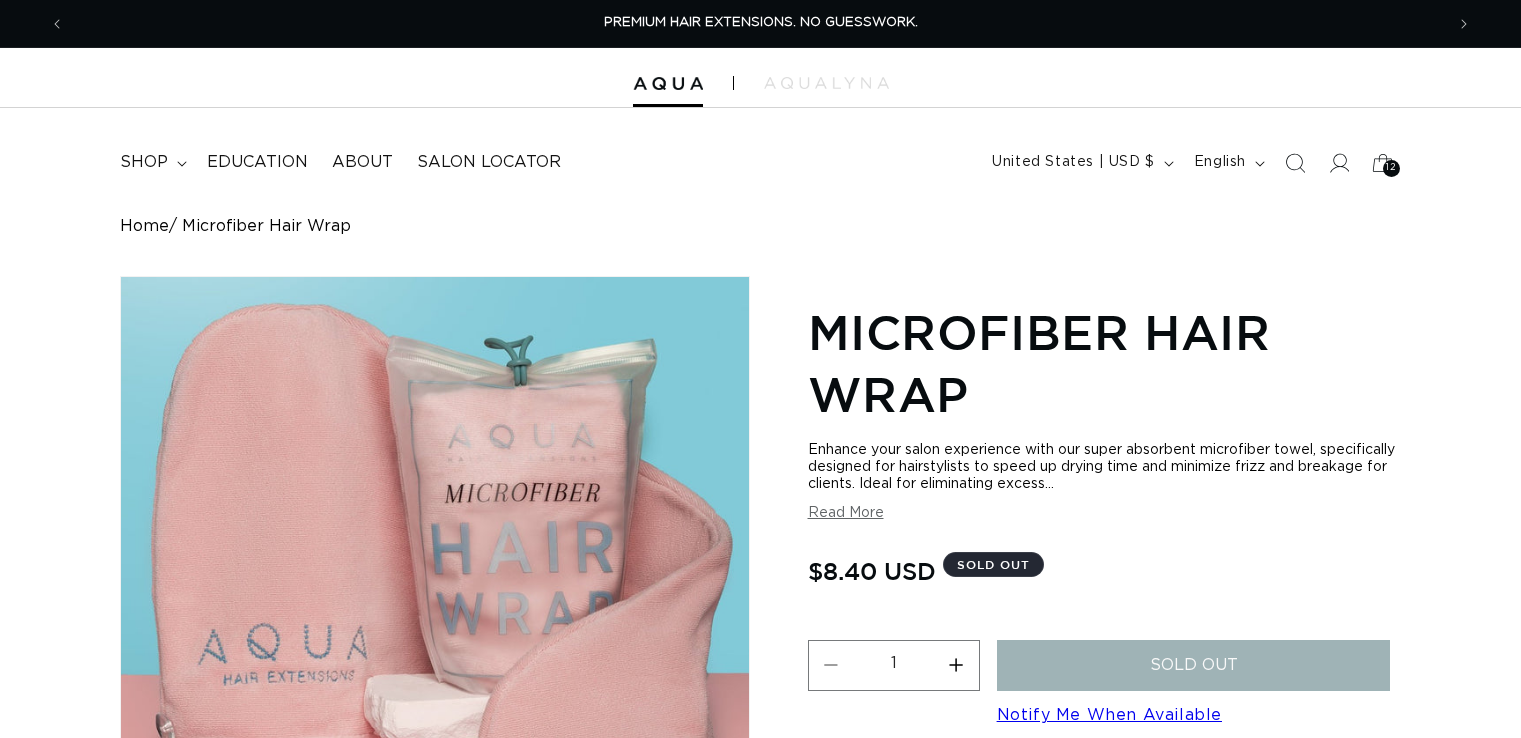 scroll, scrollTop: 0, scrollLeft: 0, axis: both 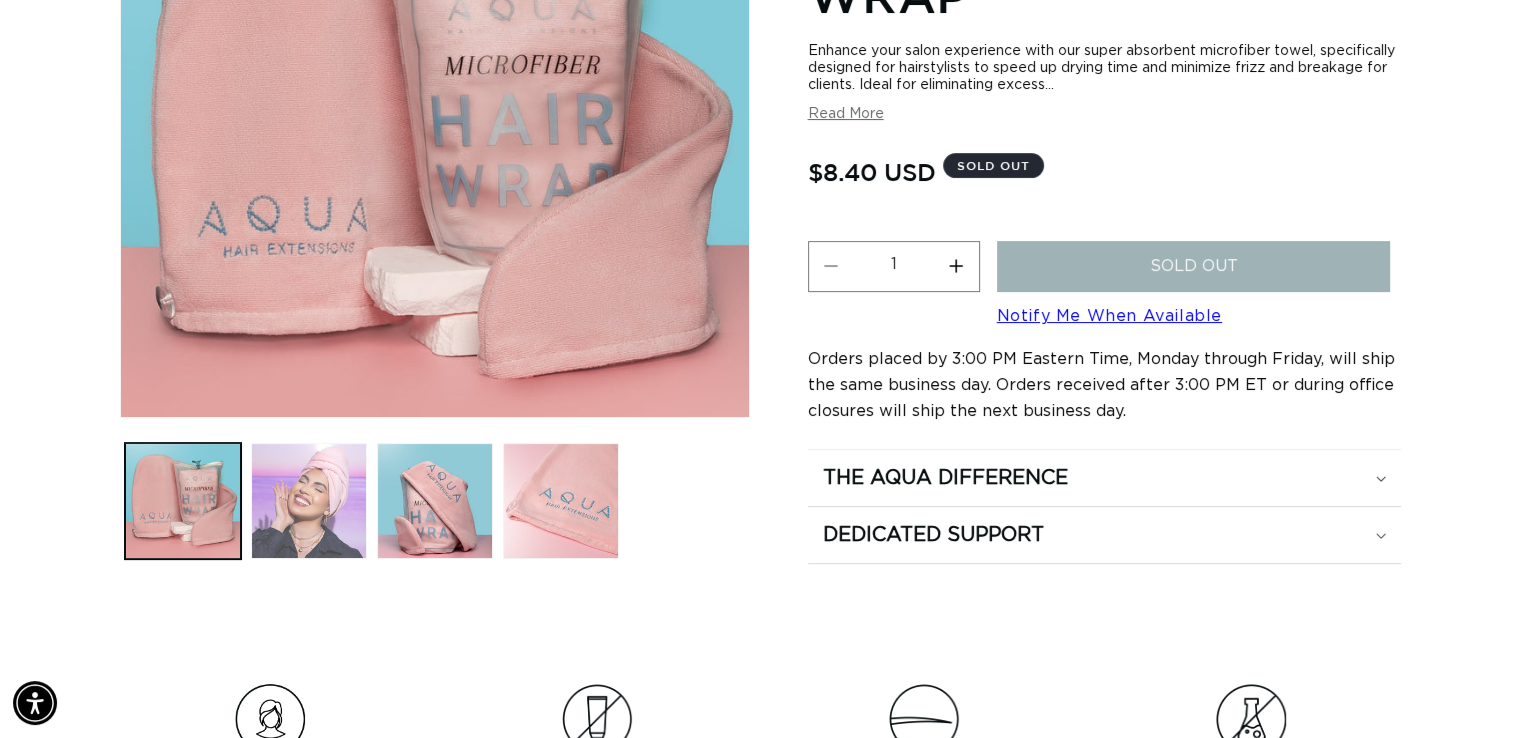 click at bounding box center [309, 501] 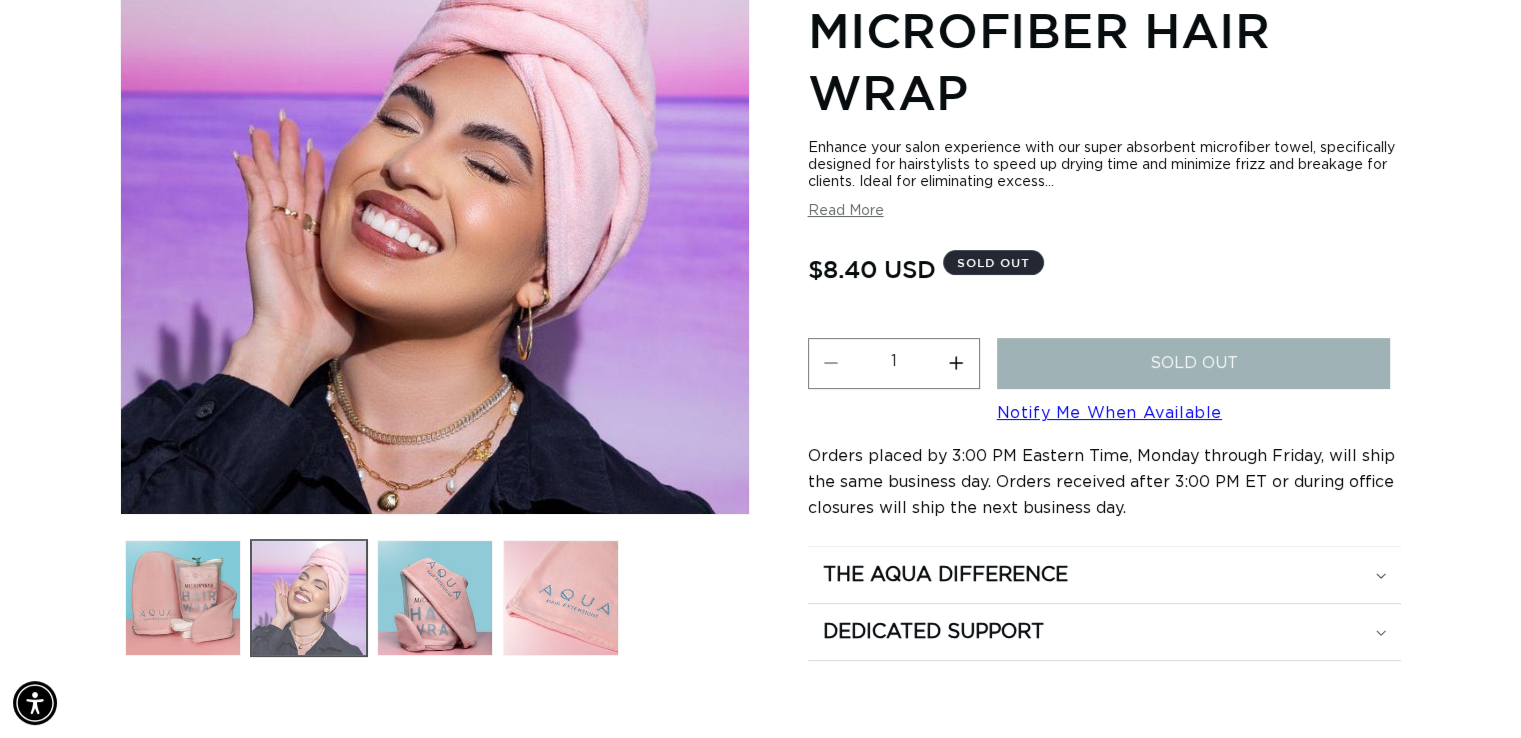 scroll, scrollTop: 276, scrollLeft: 0, axis: vertical 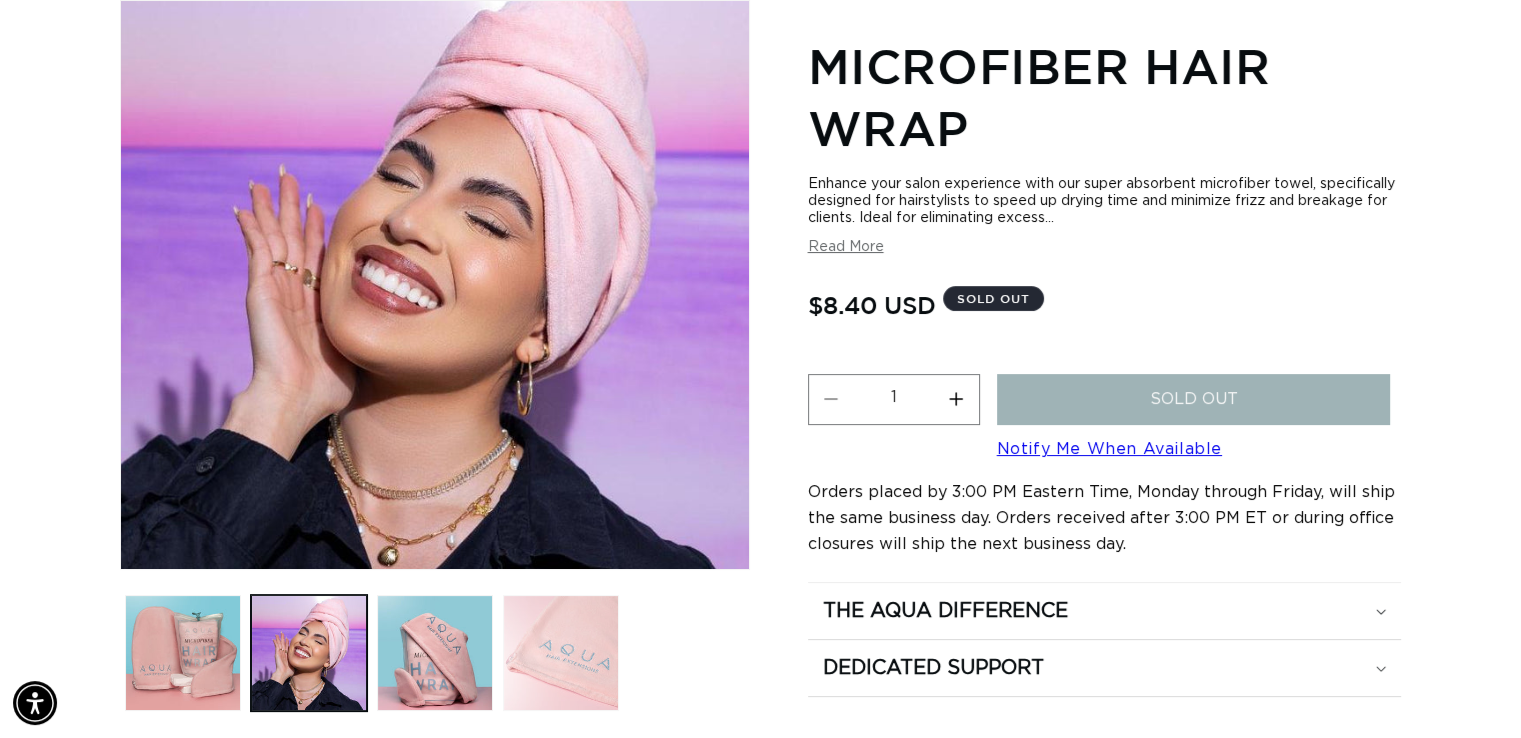 click at bounding box center (561, 653) 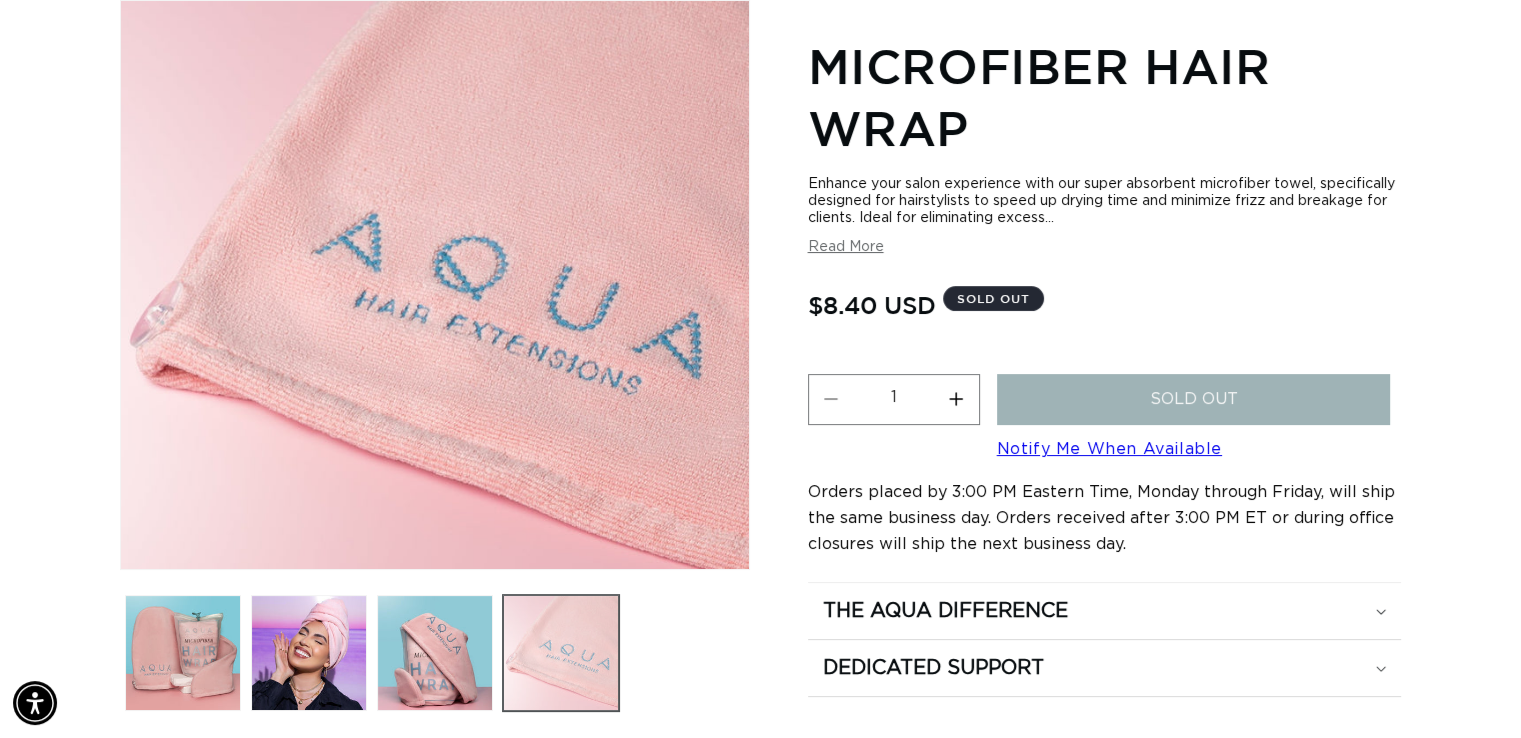 scroll, scrollTop: 0, scrollLeft: 1379, axis: horizontal 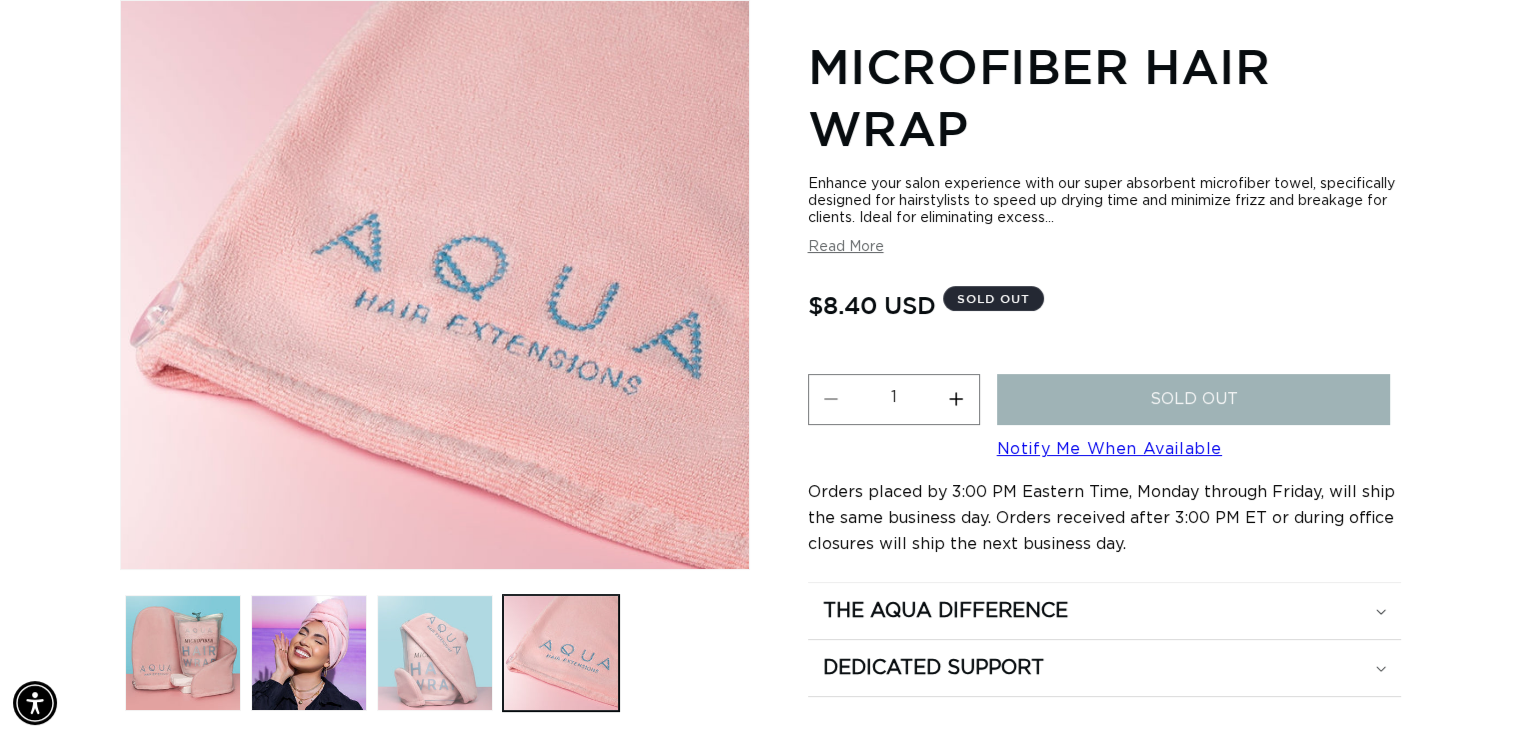 click at bounding box center [435, 653] 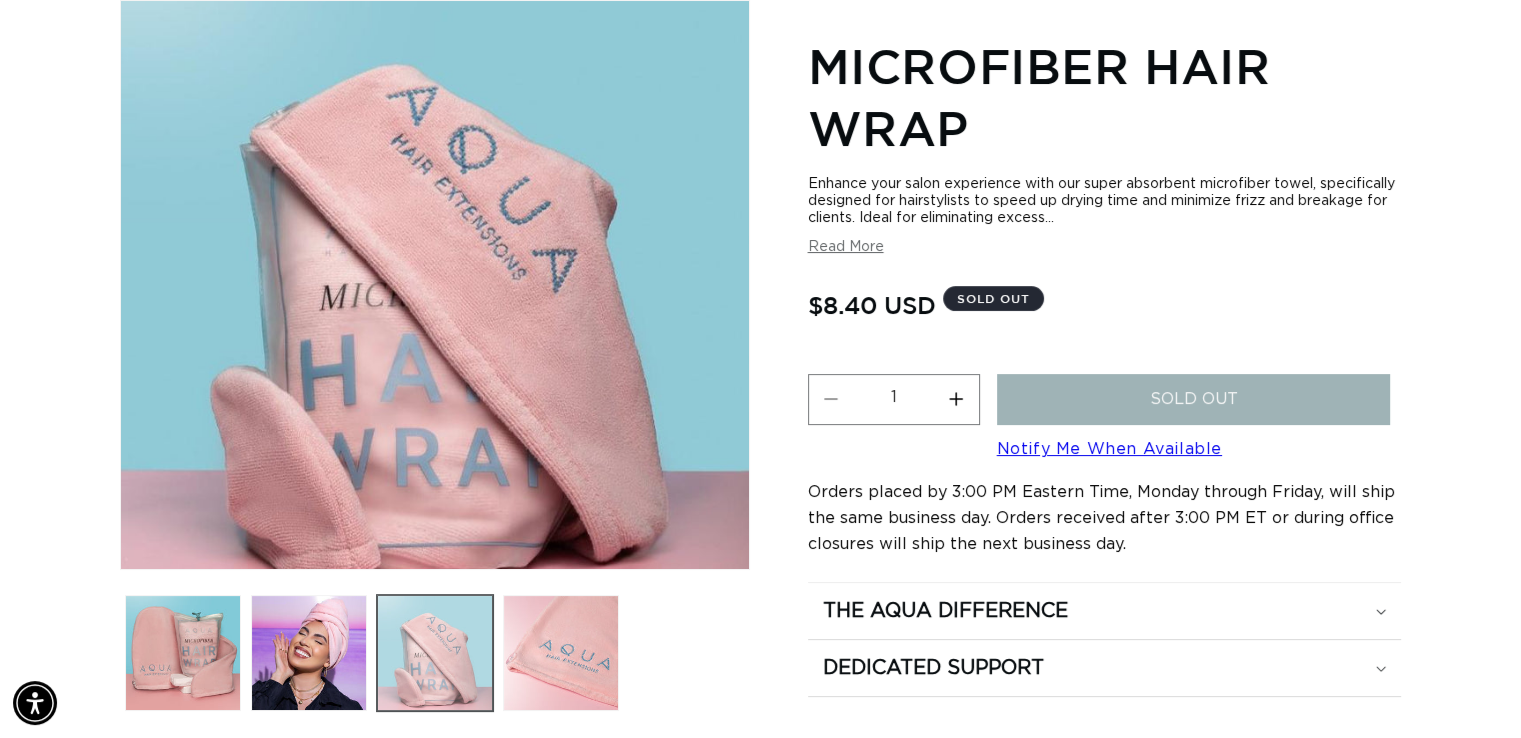 scroll, scrollTop: 0, scrollLeft: 2757, axis: horizontal 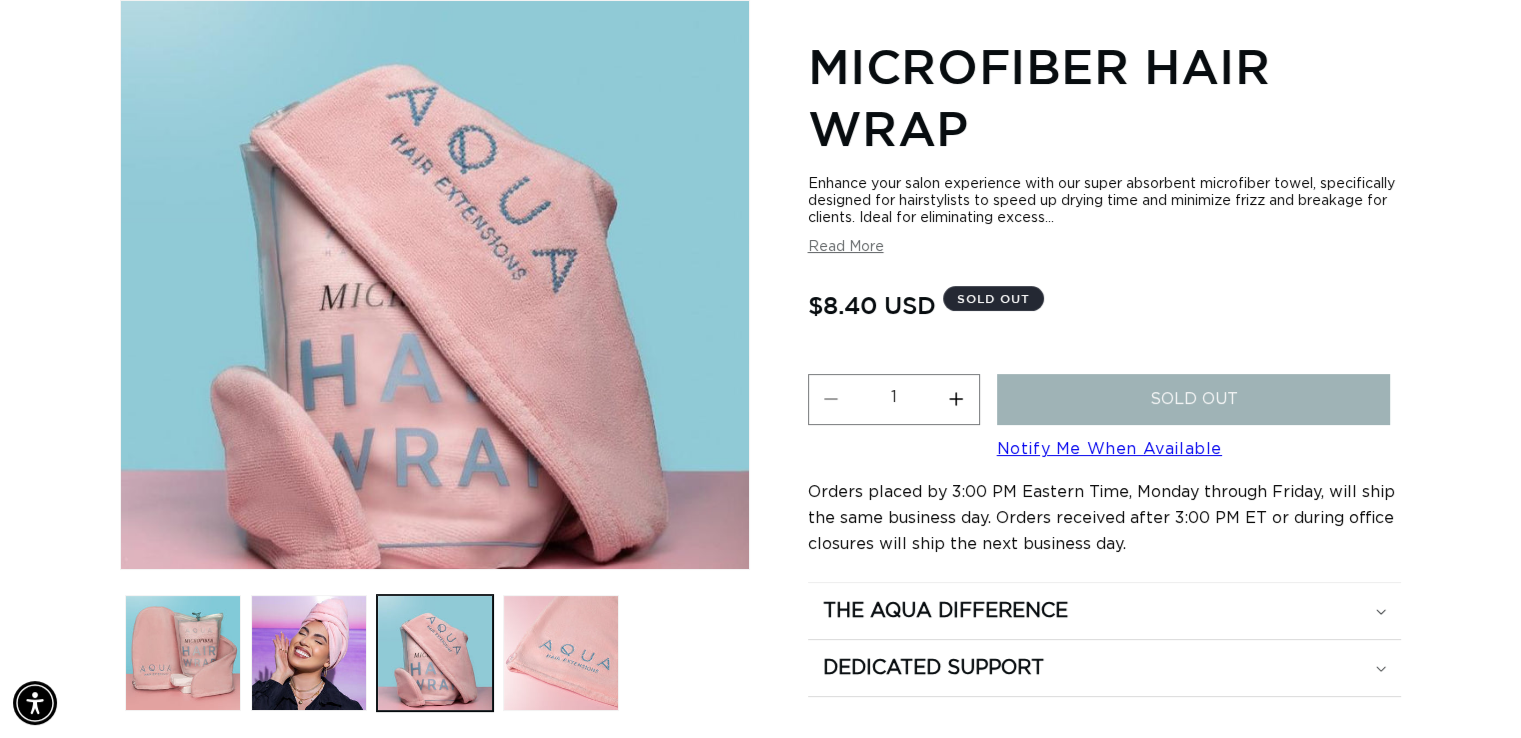 click on "Microfiber Hair Wrap
Enhance your salon experience with our super absorbent microfiber towel, specifically designed for hairstylists to speed up drying time and minimize frizz and breakage for clients. Ideal for eliminating excess...
Enhance your salon experience with our super absorbent microfiber towel, specifically designed for hairstylists to speed up drying time and minimize frizz and breakage for clients. Ideal for eliminating excess moisture before drying and styling, this towel is a must-have for professionals working with all hair types.
Key Features:
Secure Fastening:   Our hair wrap includes a convenient button in the front/back for secure fastening, ensuring a snug fit that keeps the towel in place, allowing stylists to focus on their work without interruptions.
Ultra-Soft Fabric:
Quick-Drying Technology:" at bounding box center (1104, 363) 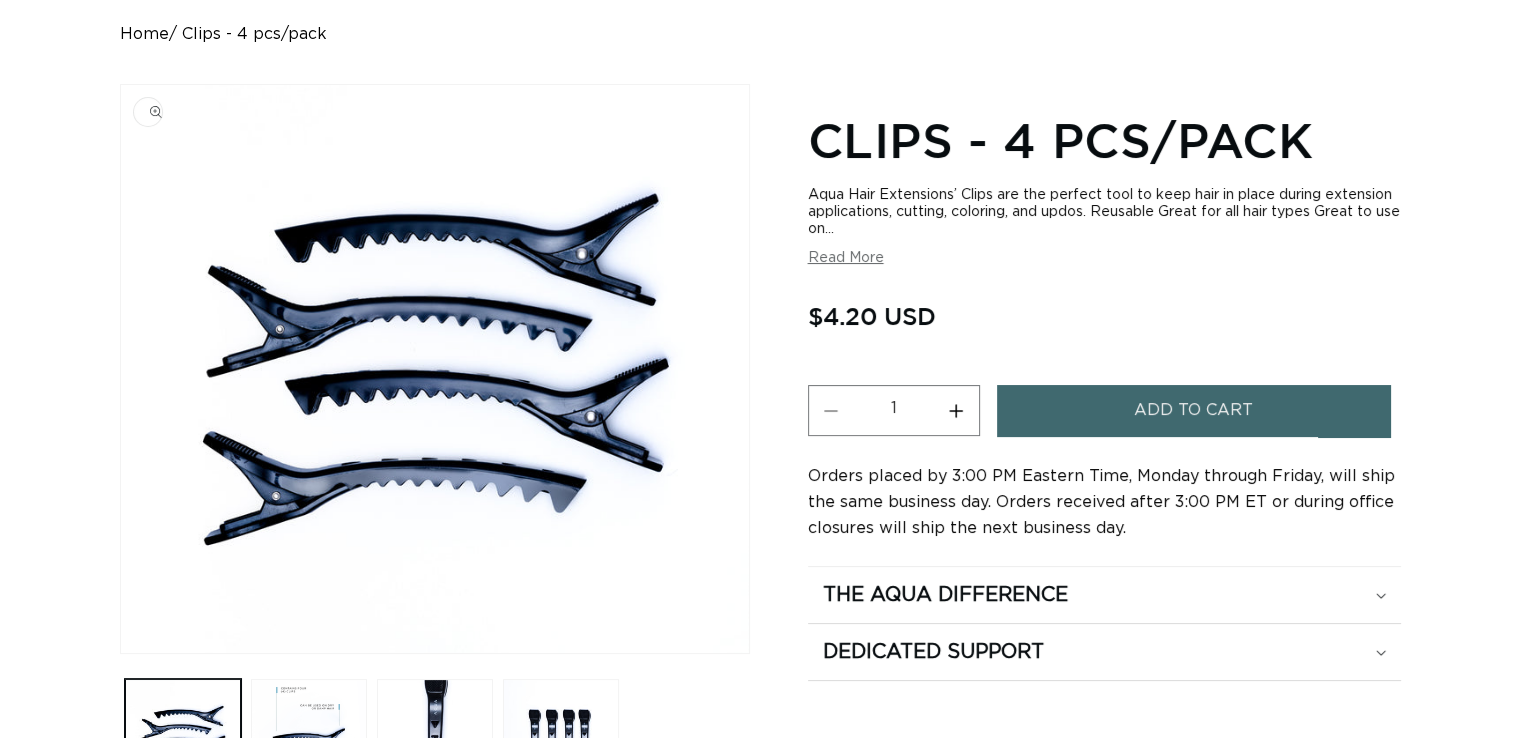 scroll, scrollTop: 368, scrollLeft: 0, axis: vertical 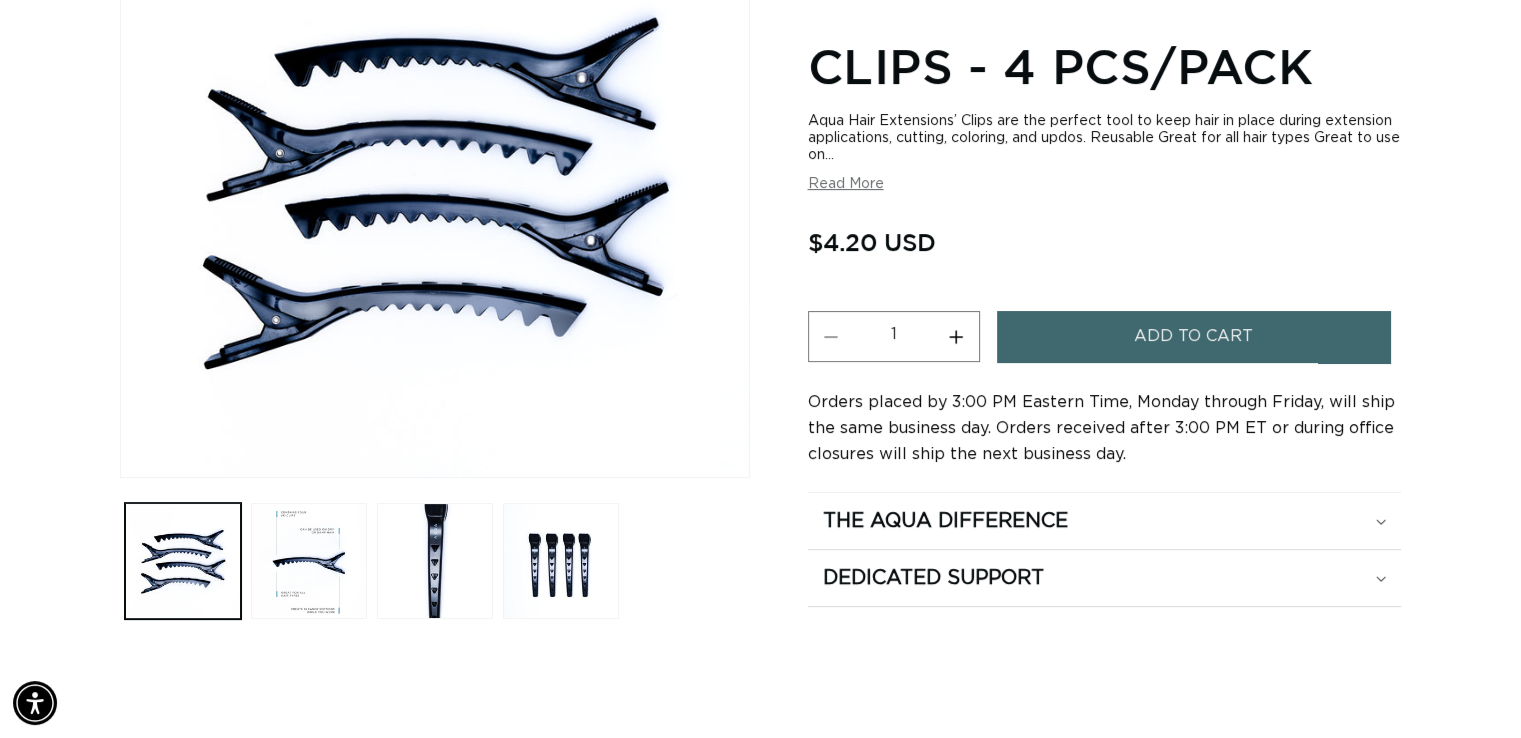 drag, startPoint x: 452, startPoint y: 256, endPoint x: 430, endPoint y: 238, distance: 28.42534 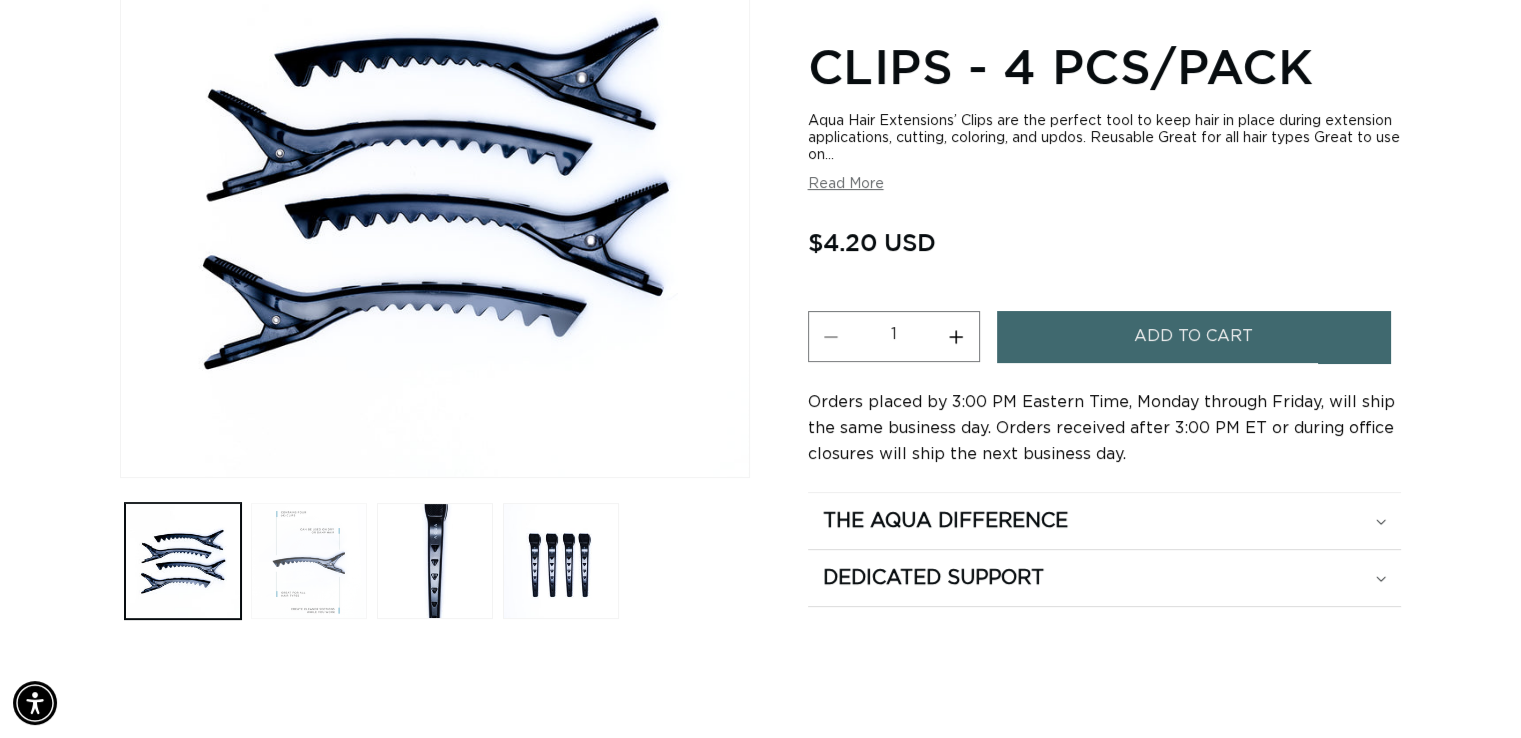 scroll, scrollTop: 0, scrollLeft: 1379, axis: horizontal 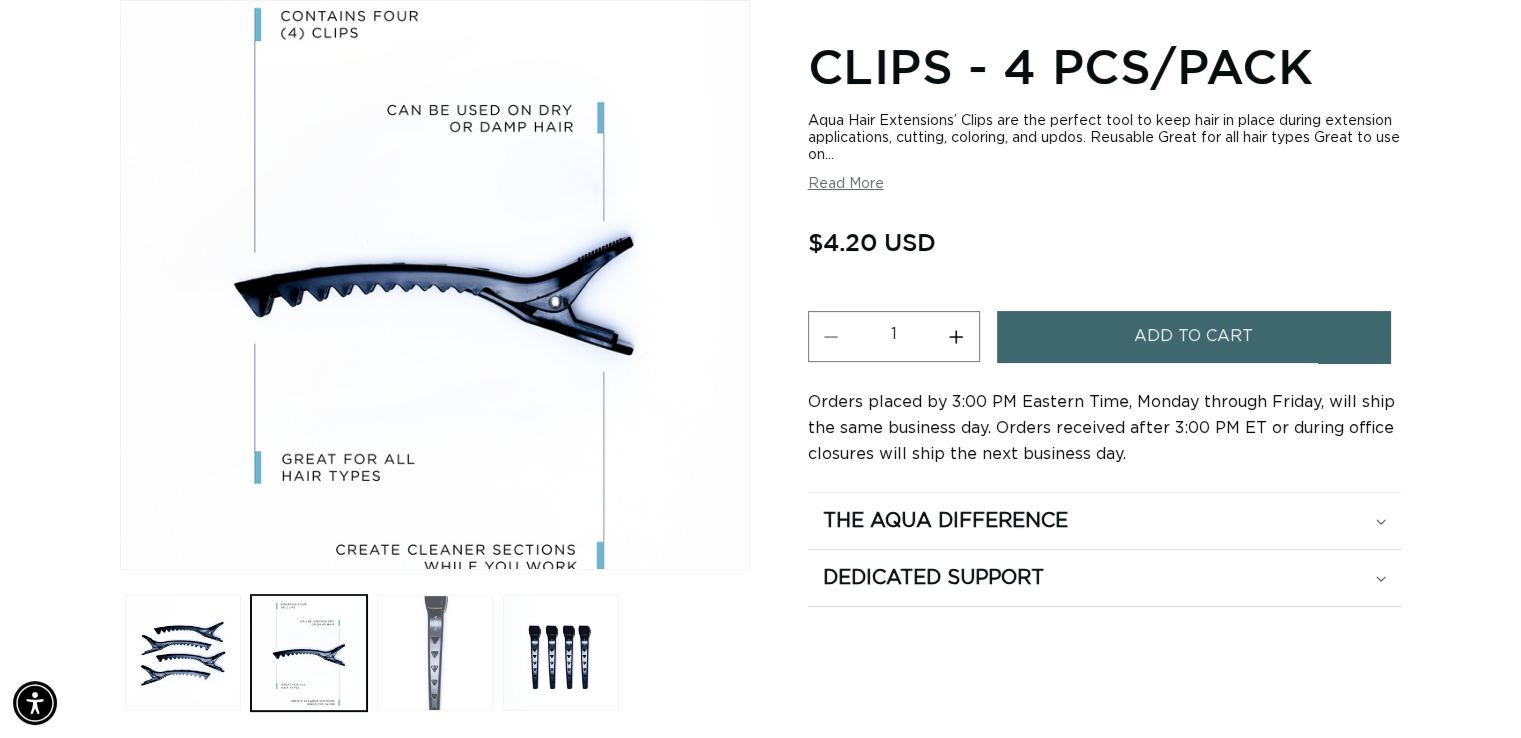 click at bounding box center [435, 653] 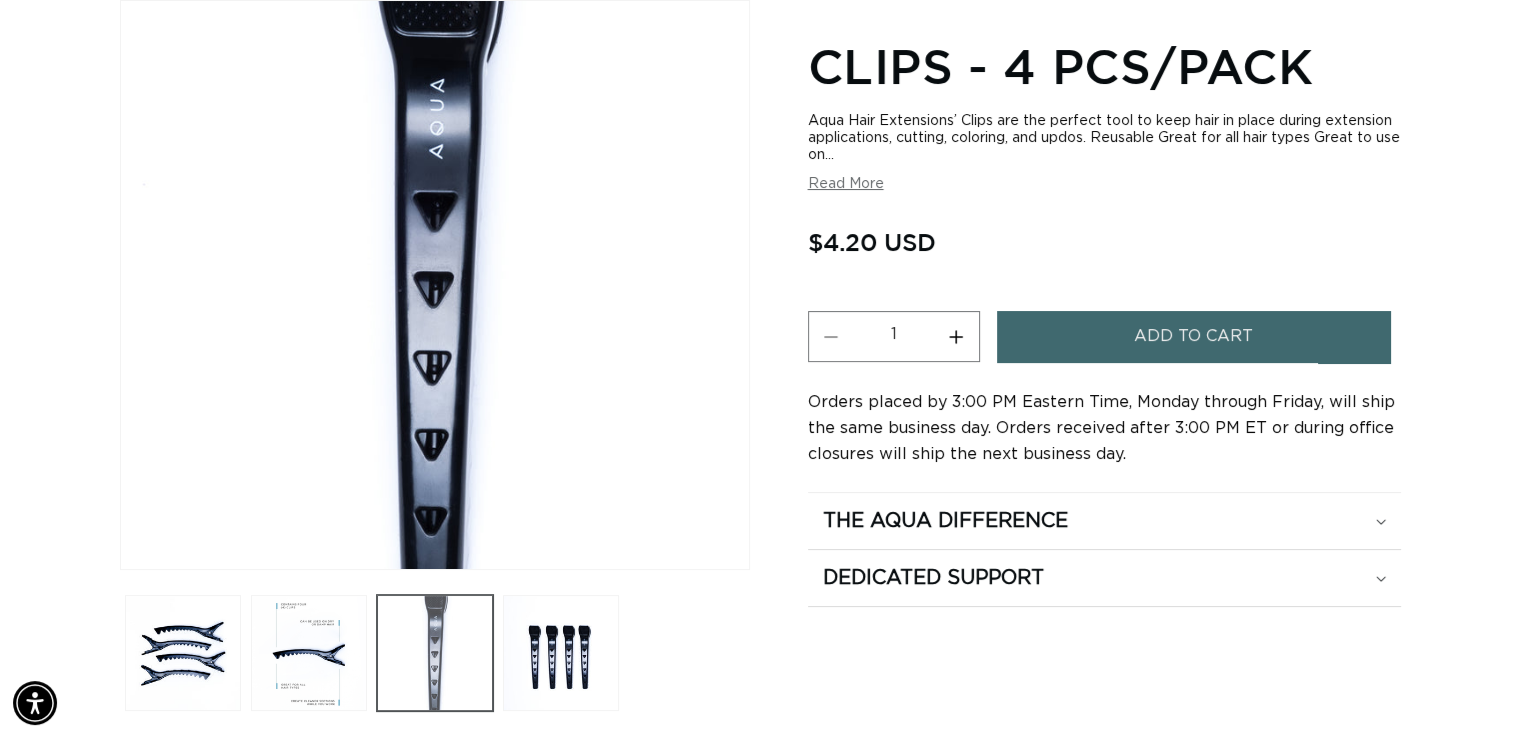 scroll, scrollTop: 0, scrollLeft: 0, axis: both 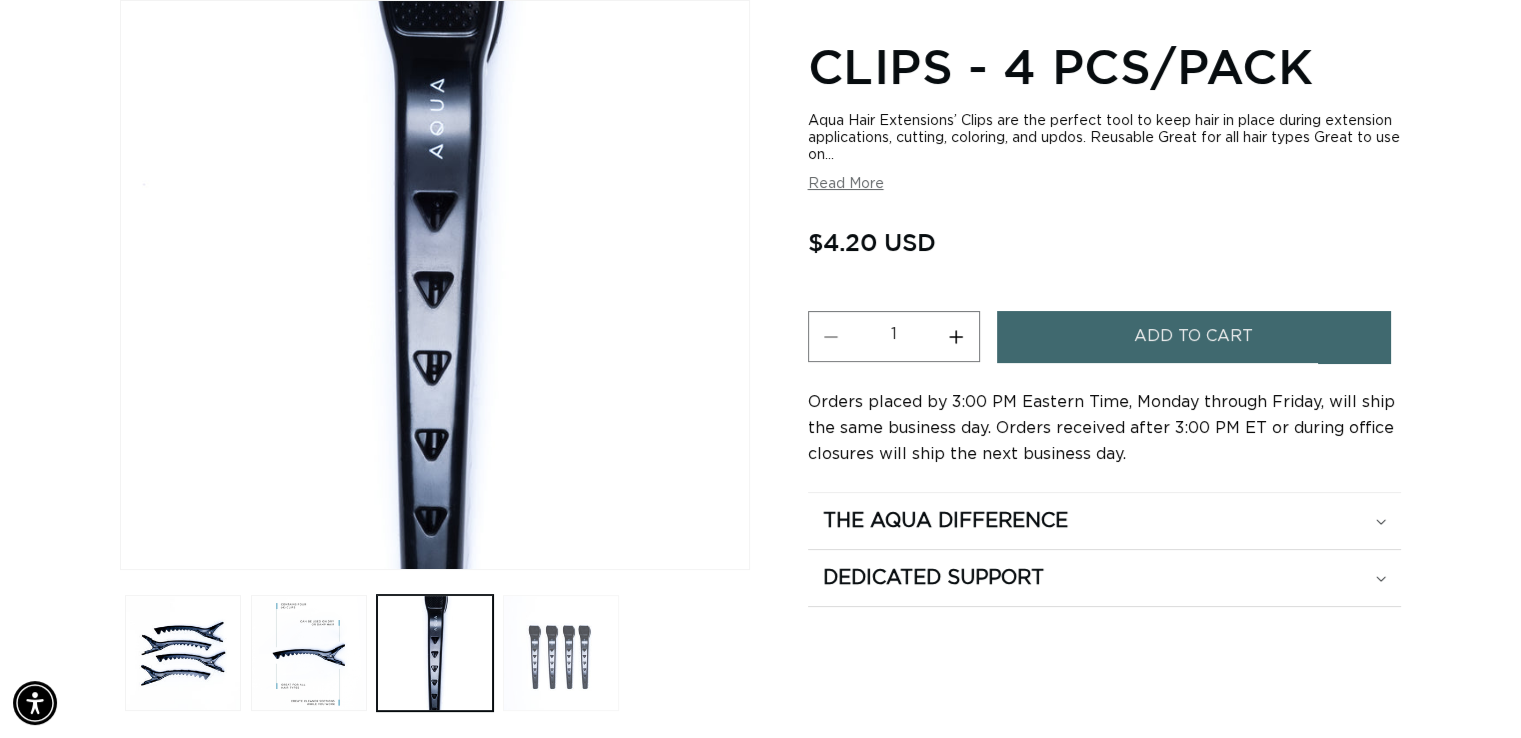 click at bounding box center (561, 653) 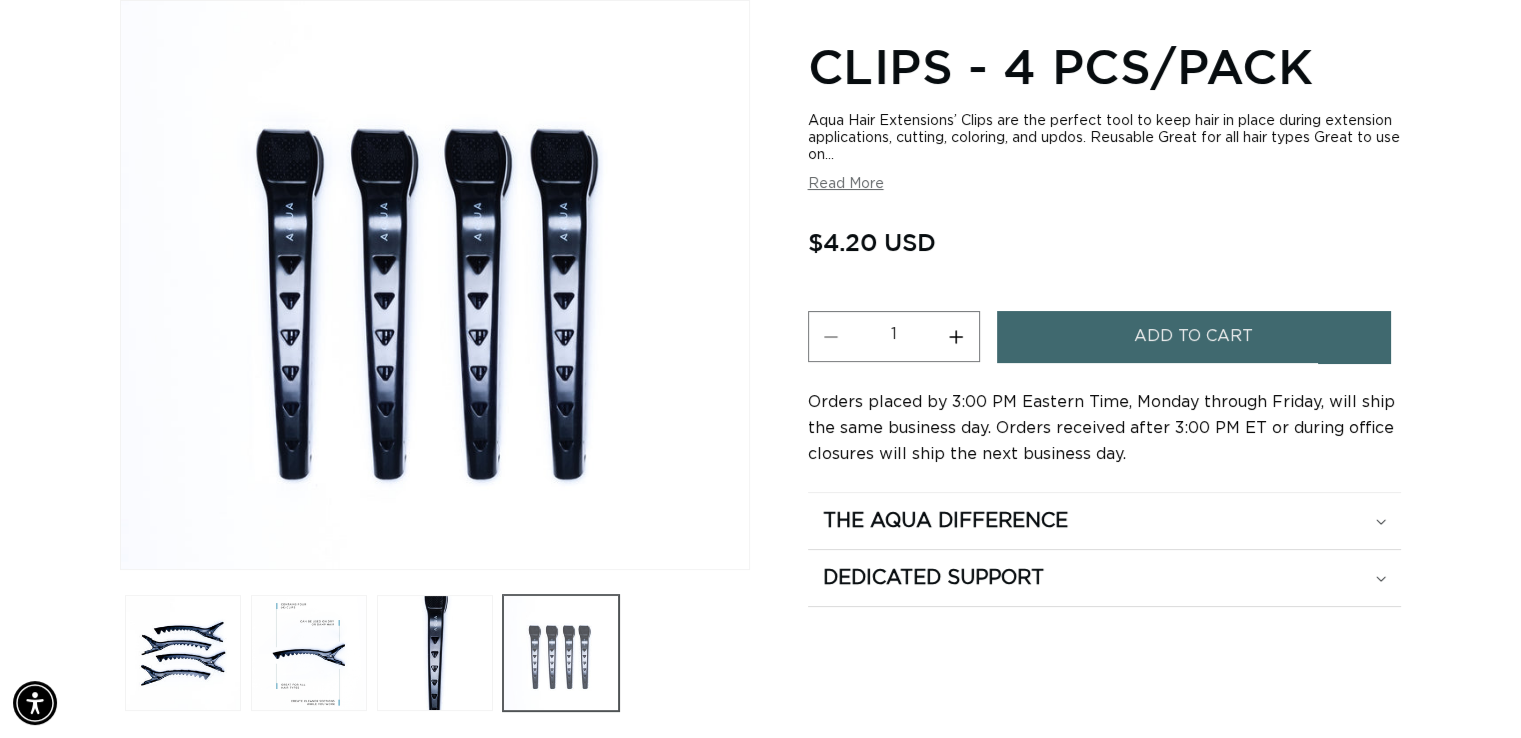 scroll, scrollTop: 0, scrollLeft: 1379, axis: horizontal 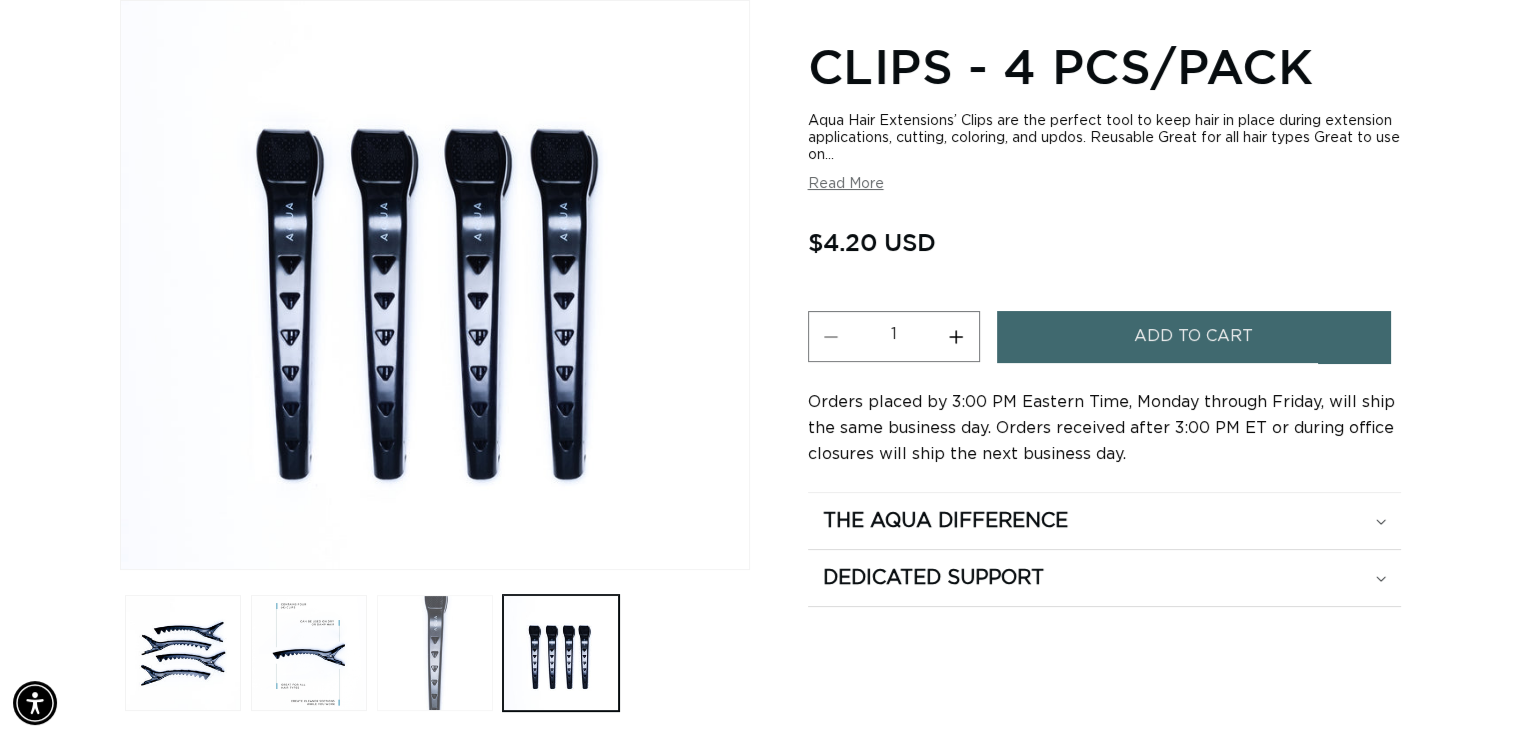 click at bounding box center [435, 653] 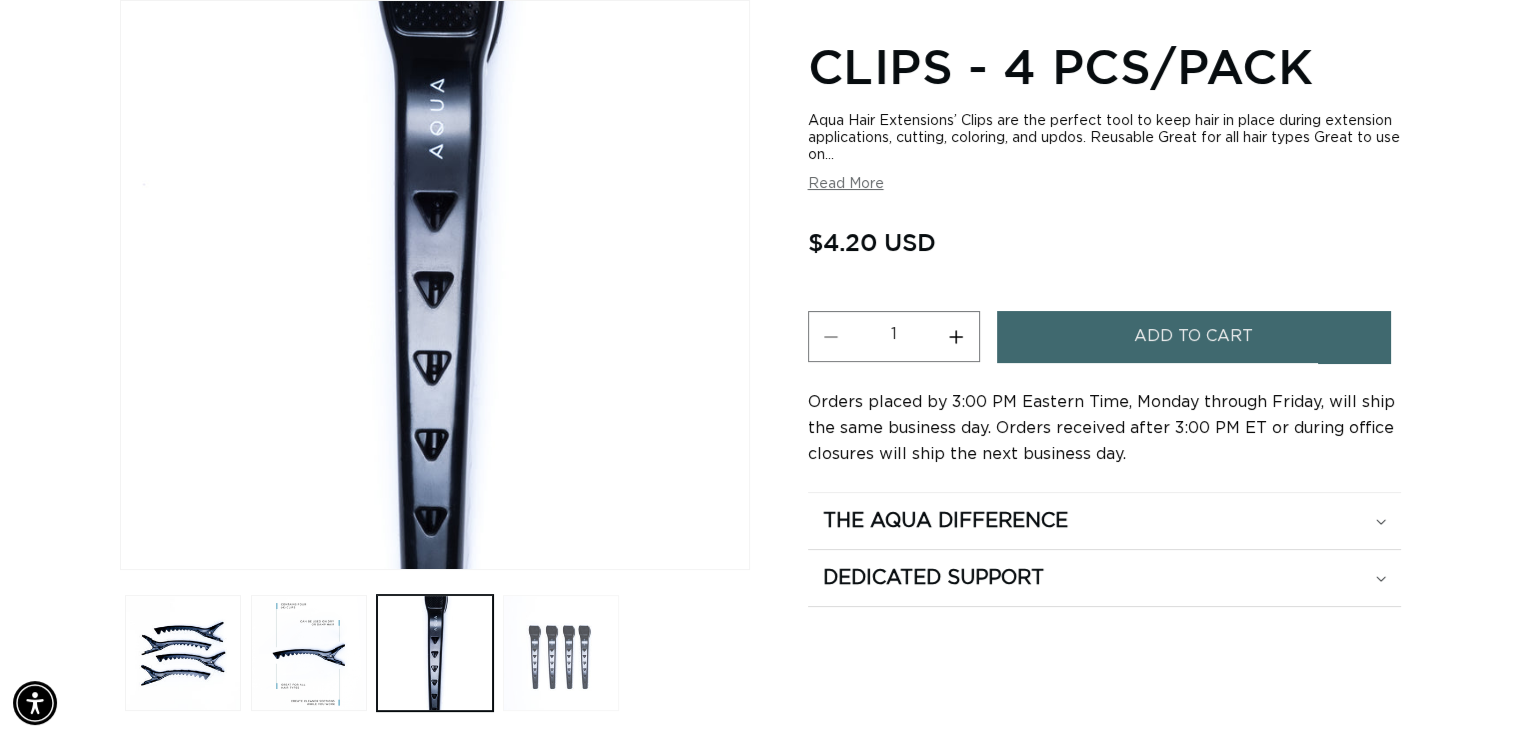 scroll, scrollTop: 0, scrollLeft: 0, axis: both 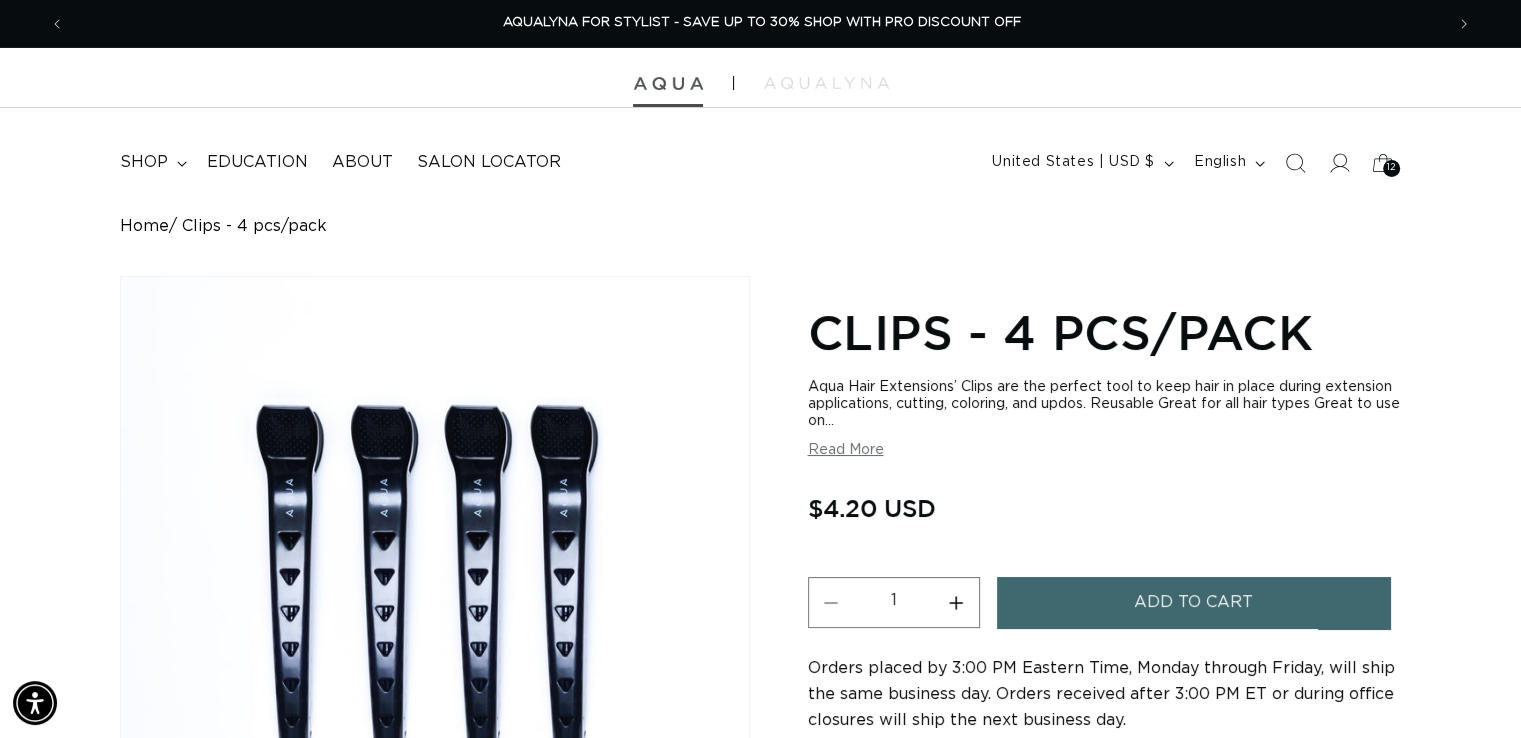click at bounding box center (668, 84) 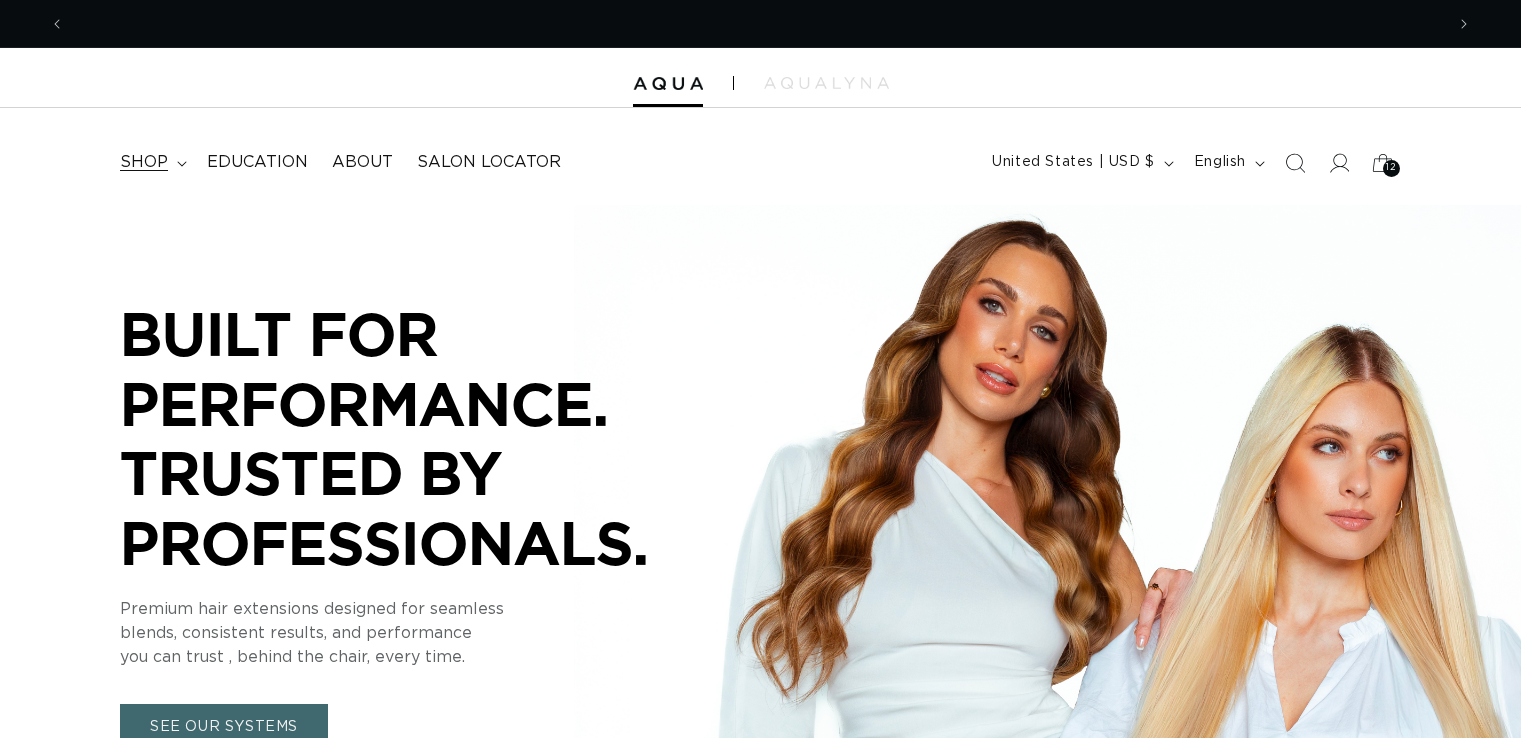 scroll, scrollTop: 0, scrollLeft: 0, axis: both 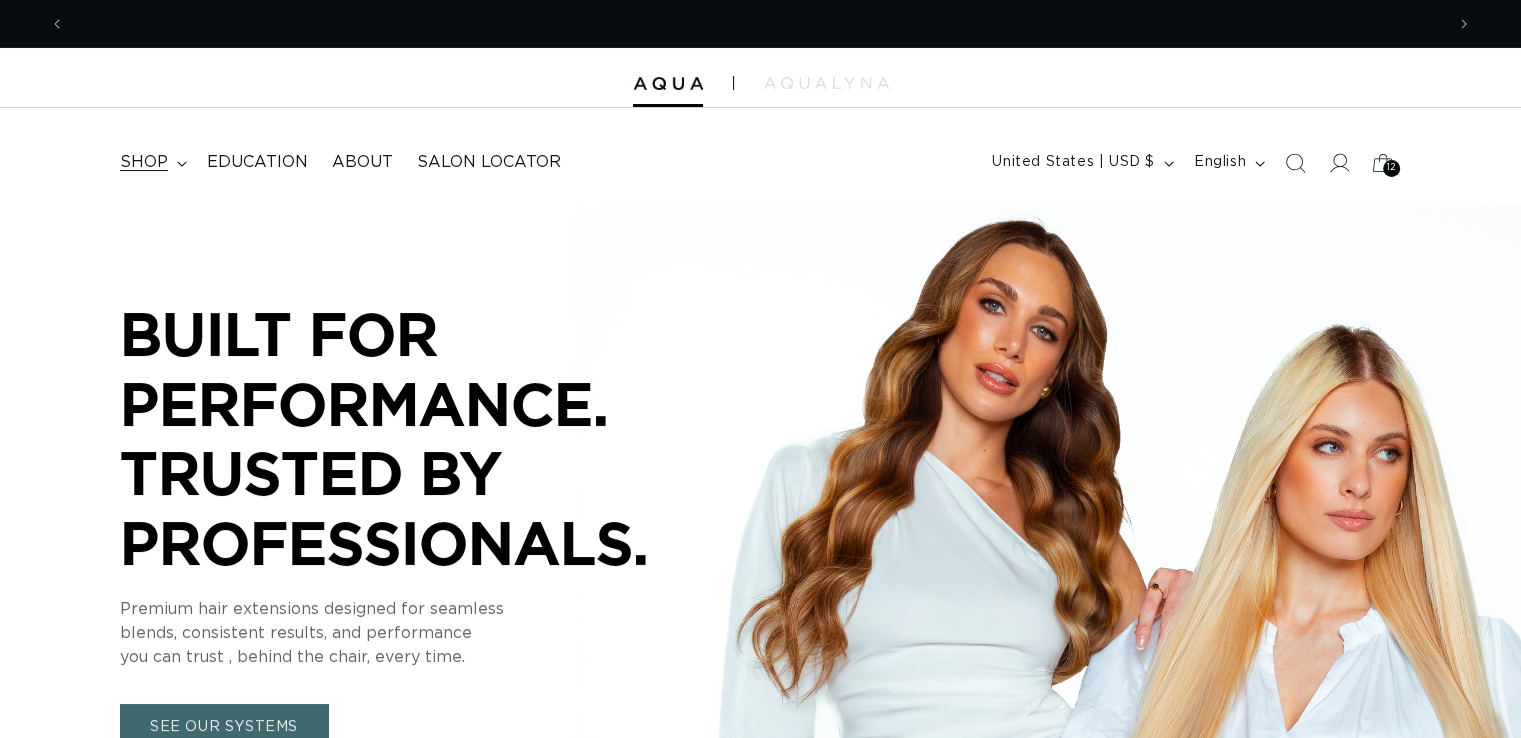 click 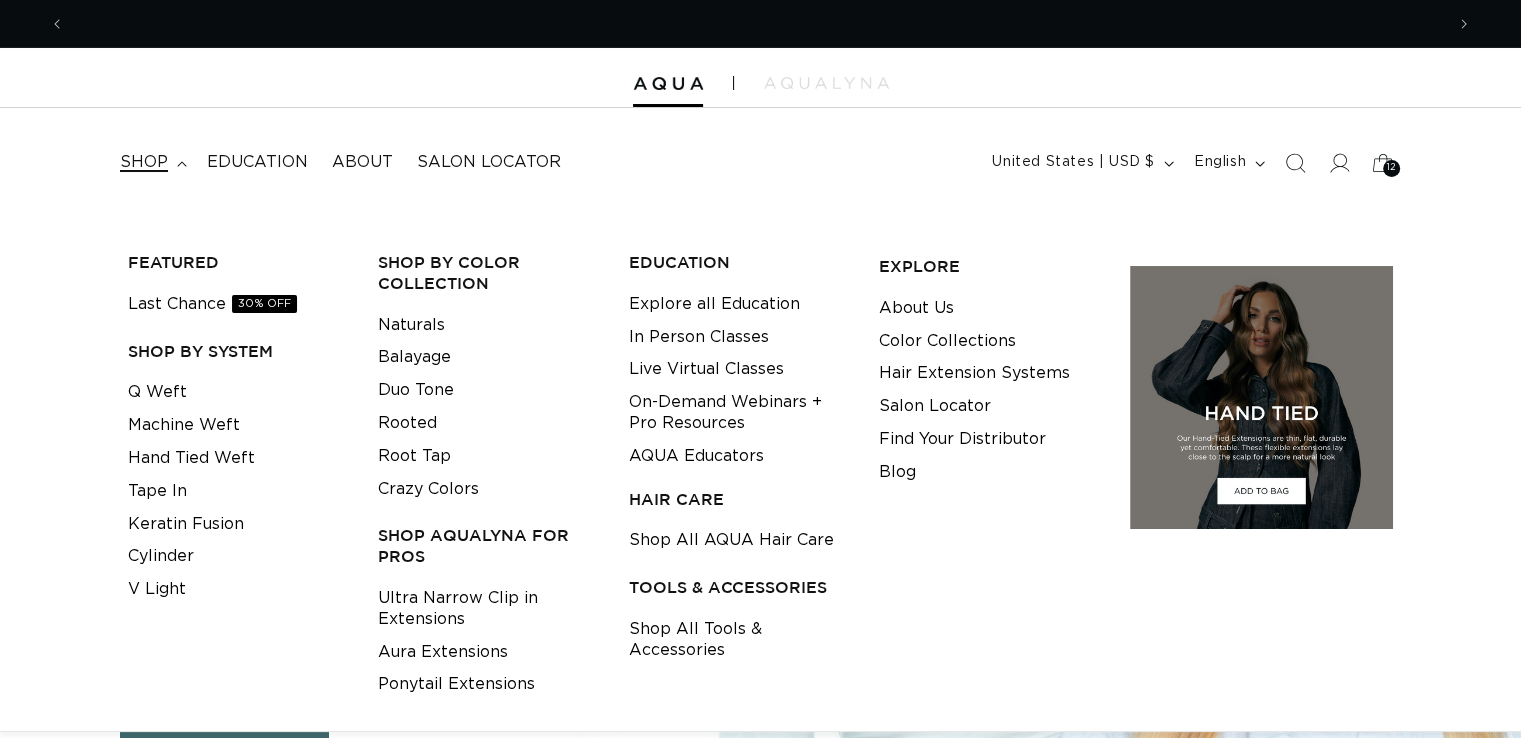 scroll, scrollTop: 0, scrollLeft: 1379, axis: horizontal 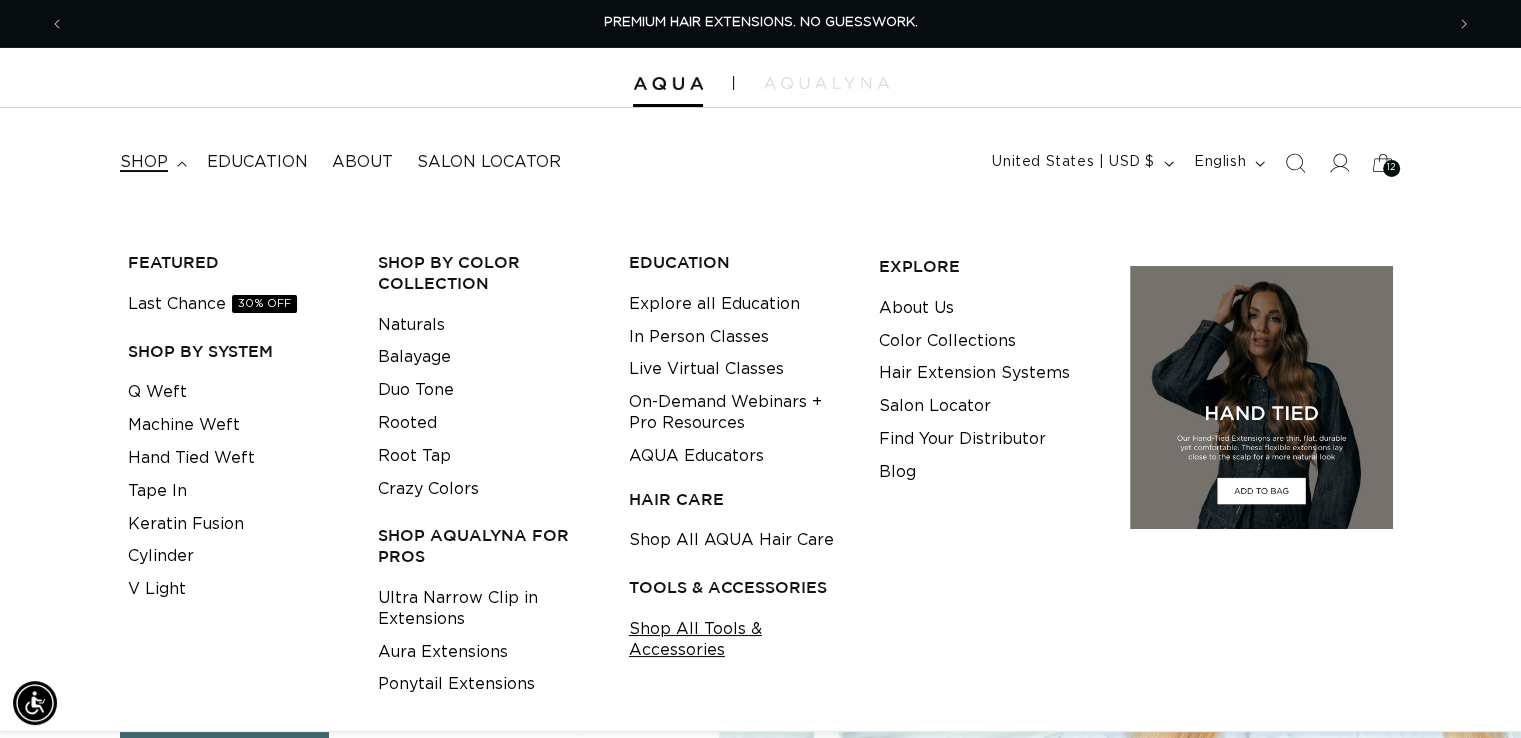 click on "Shop All Tools & Accessories" at bounding box center [738, 640] 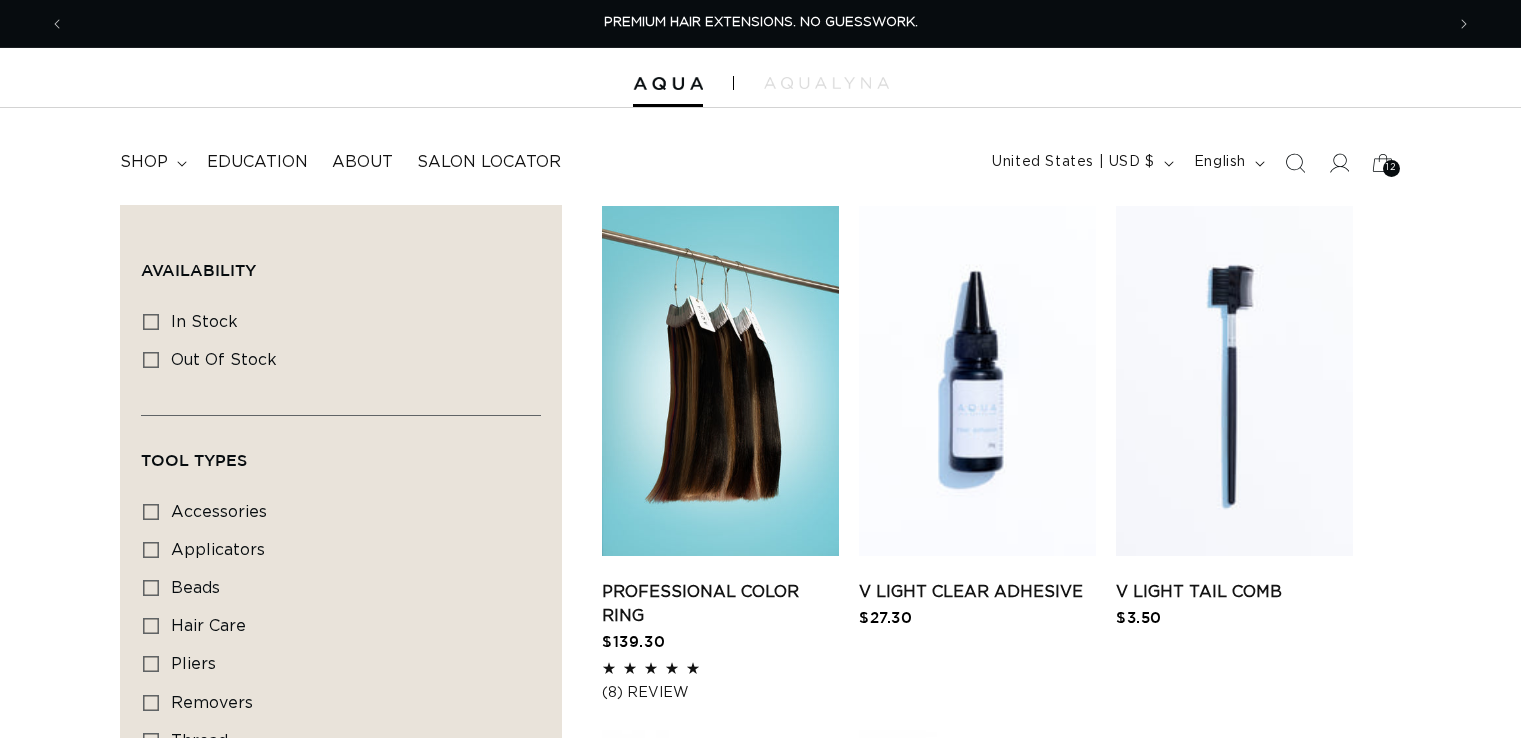scroll, scrollTop: 0, scrollLeft: 0, axis: both 